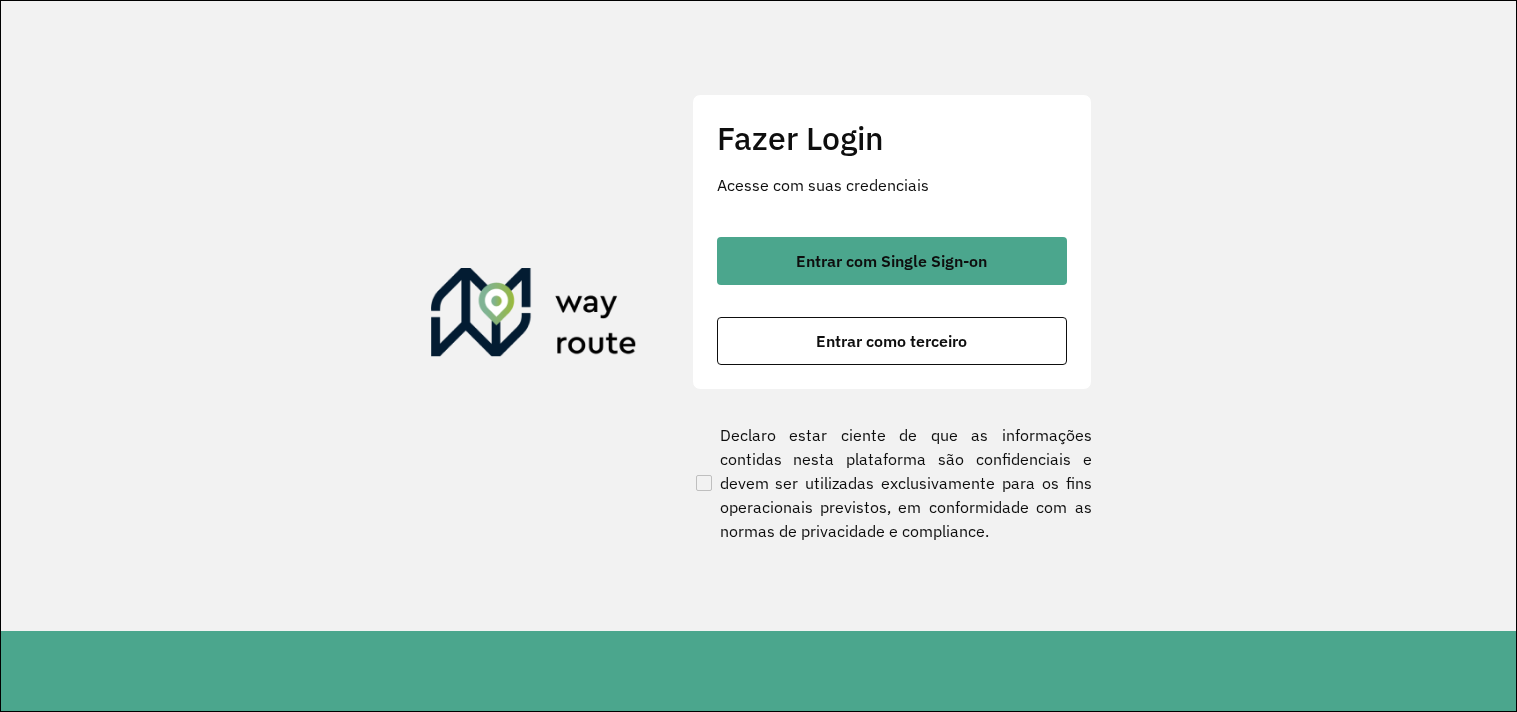 scroll, scrollTop: 0, scrollLeft: 0, axis: both 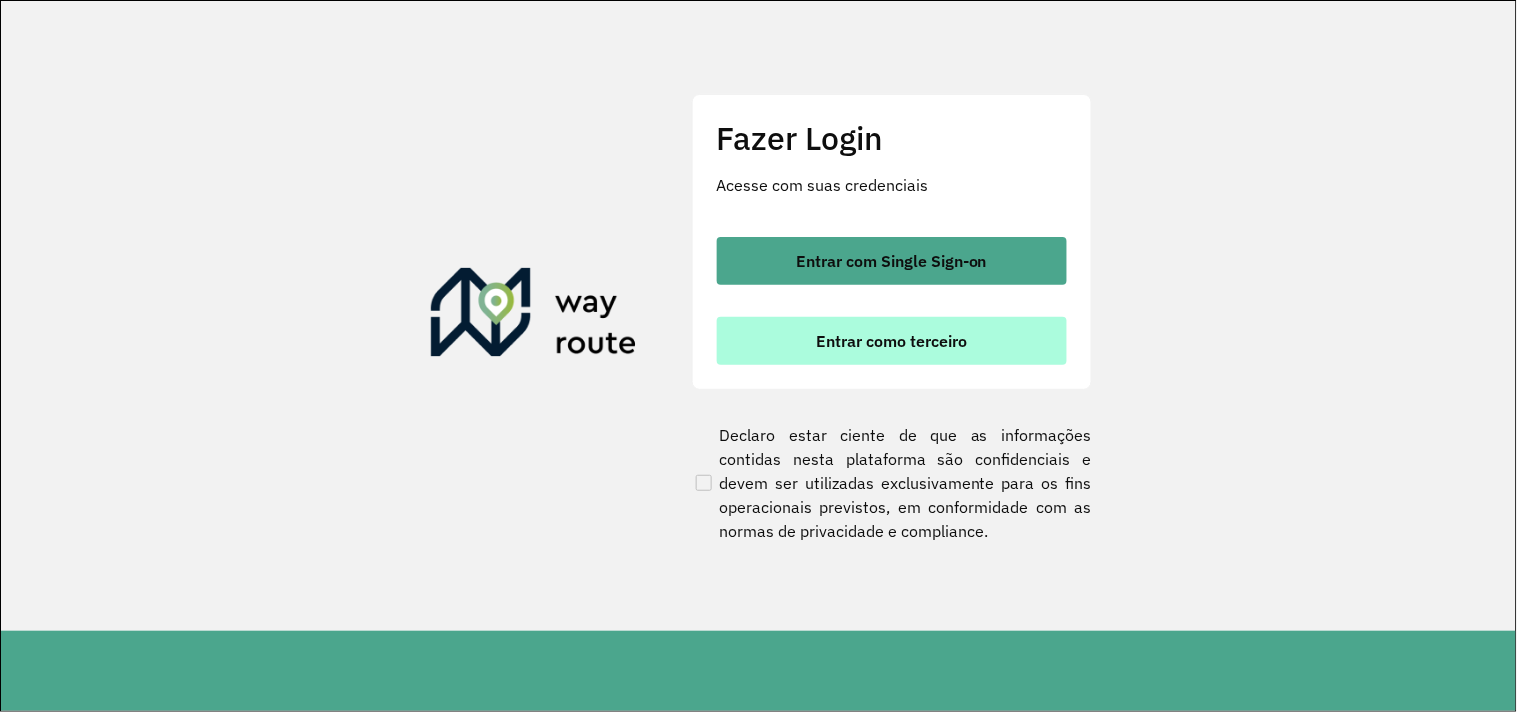 click on "Entrar como terceiro" at bounding box center (891, 341) 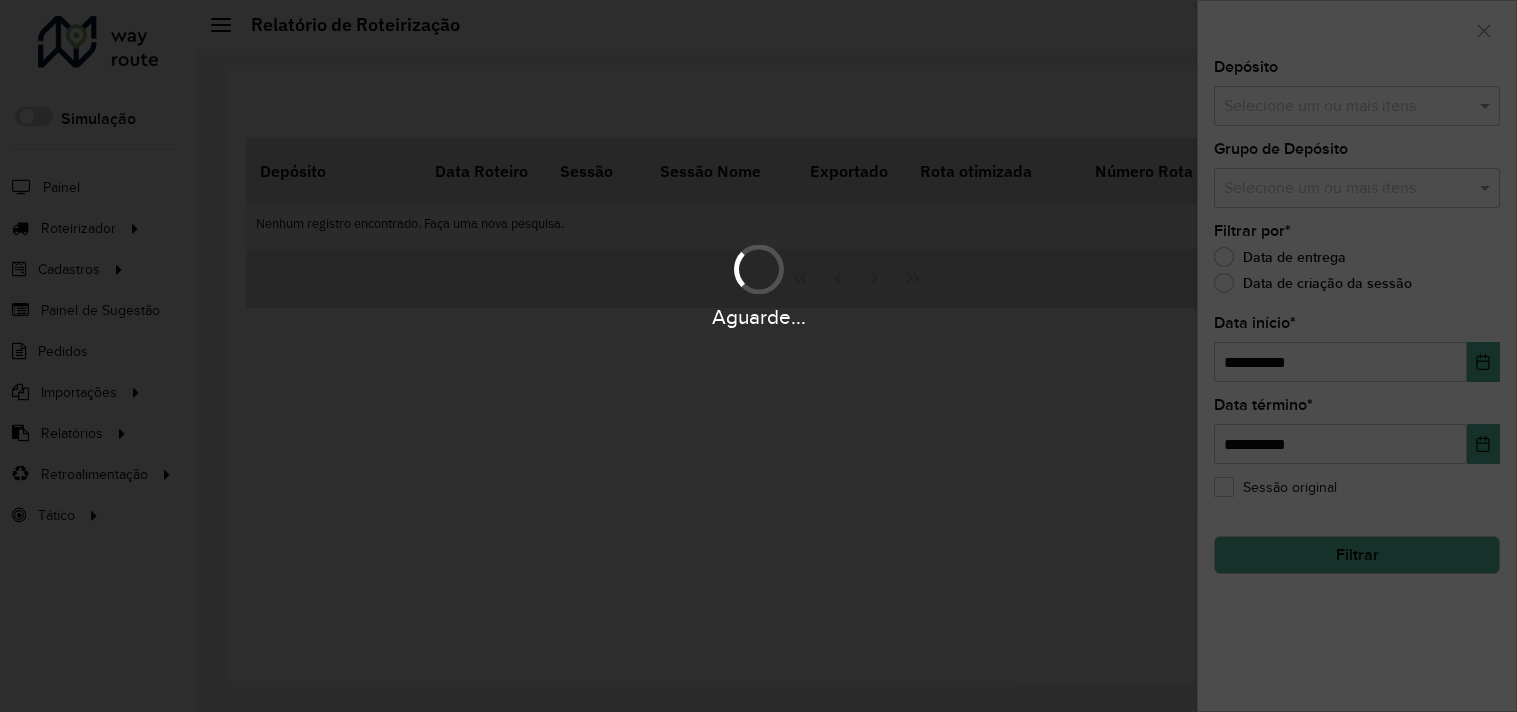 scroll, scrollTop: 0, scrollLeft: 0, axis: both 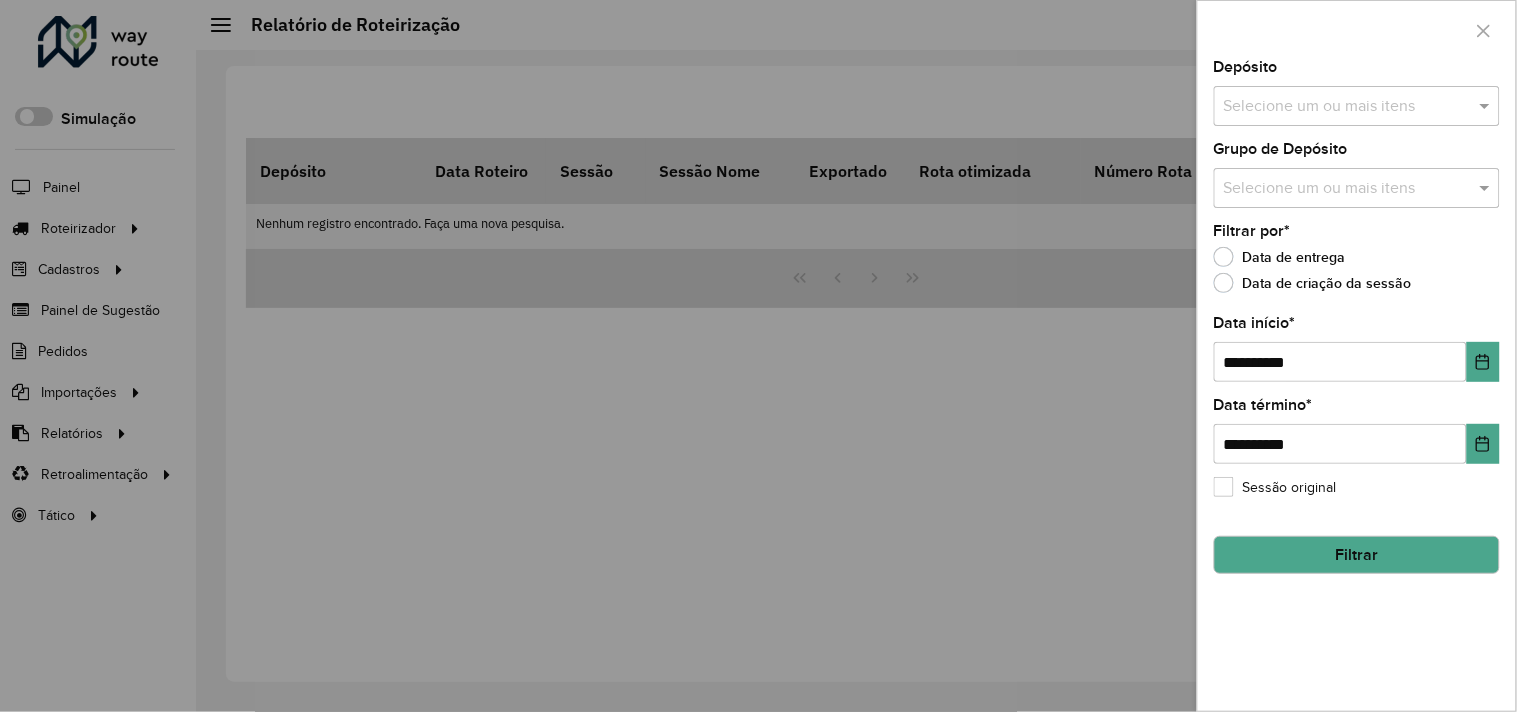click at bounding box center (758, 356) 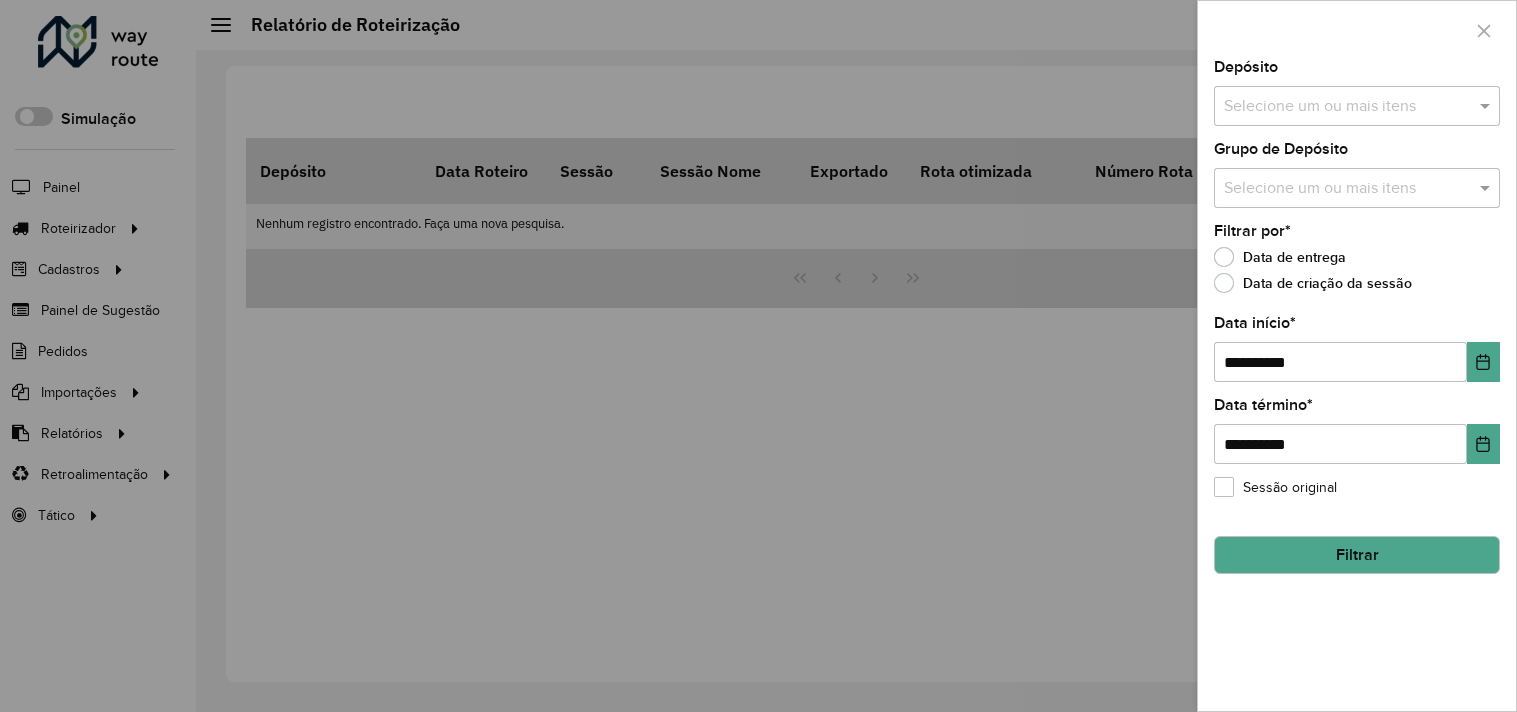 scroll, scrollTop: 0, scrollLeft: 0, axis: both 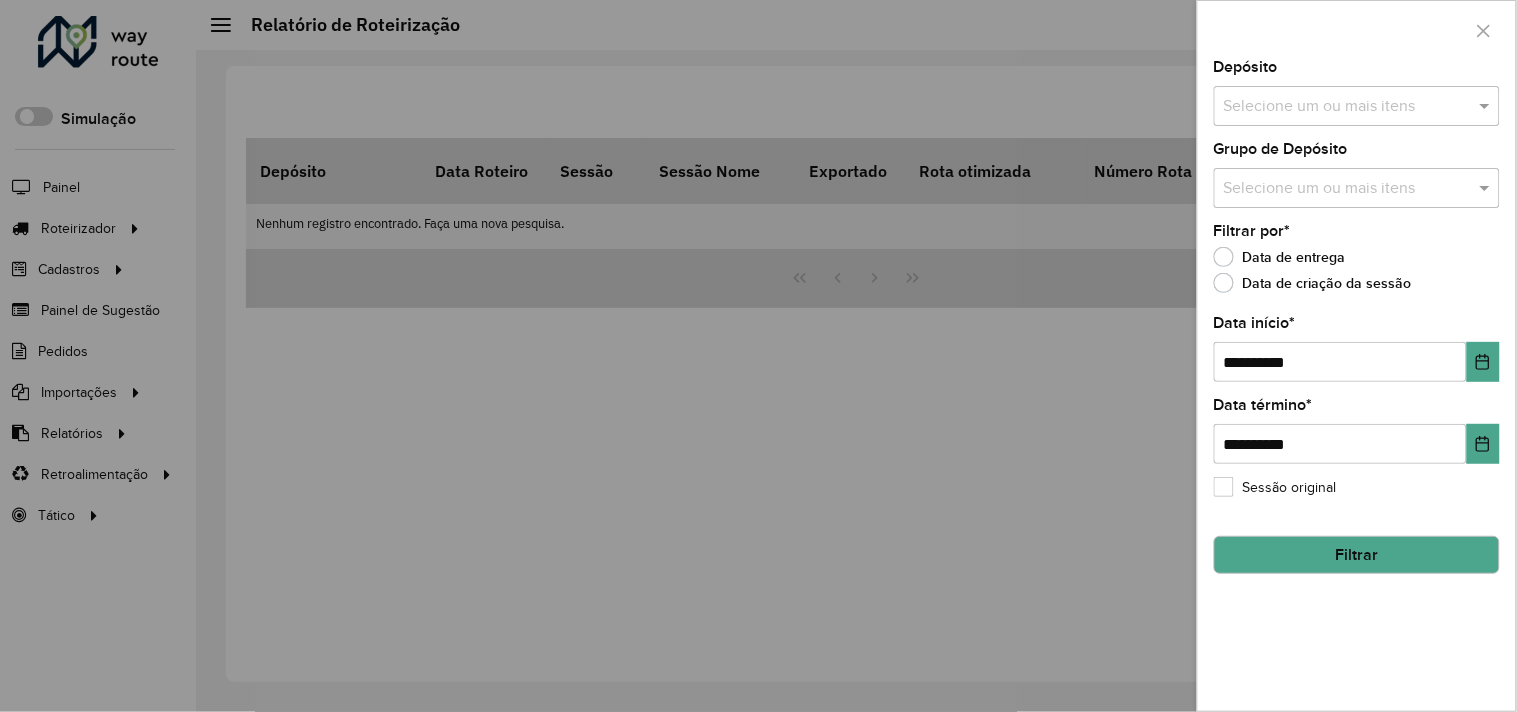 click at bounding box center [758, 356] 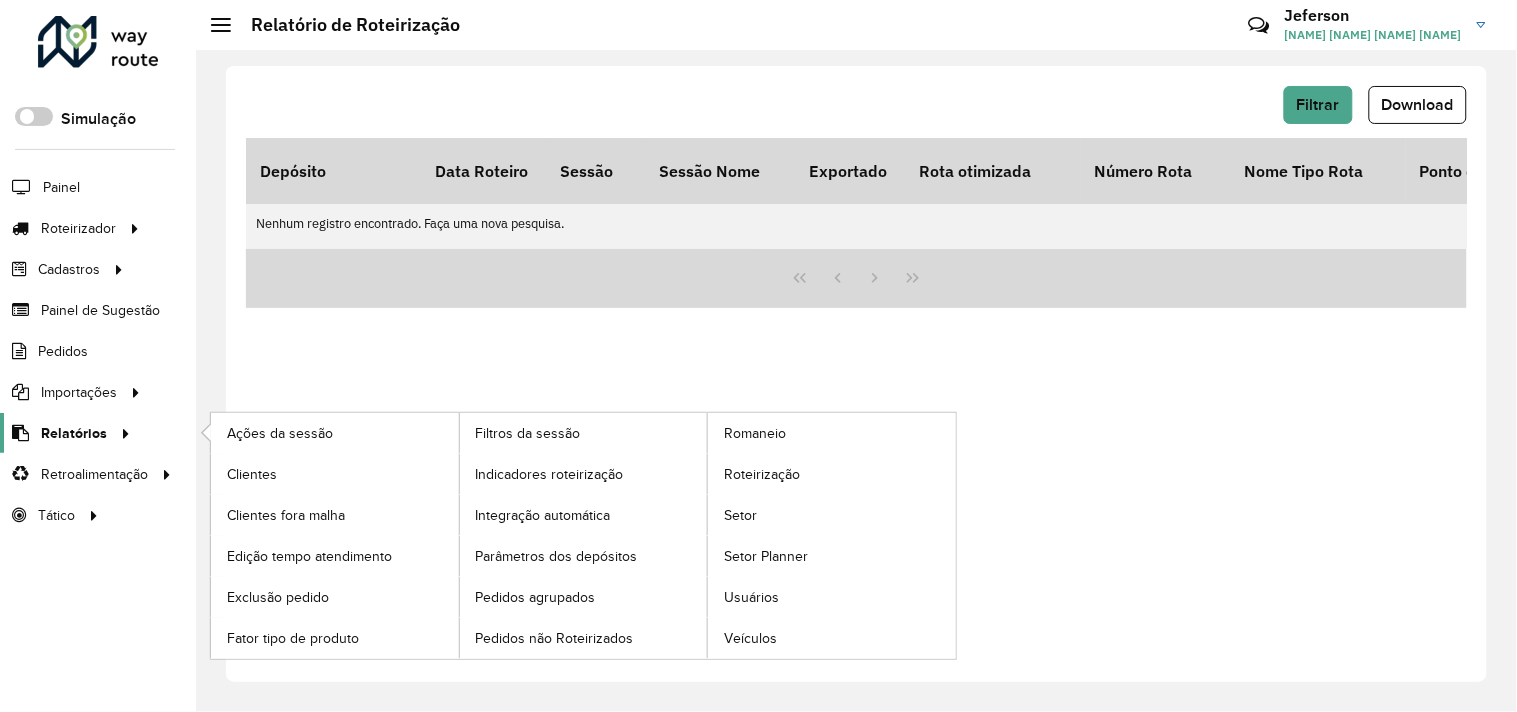 click 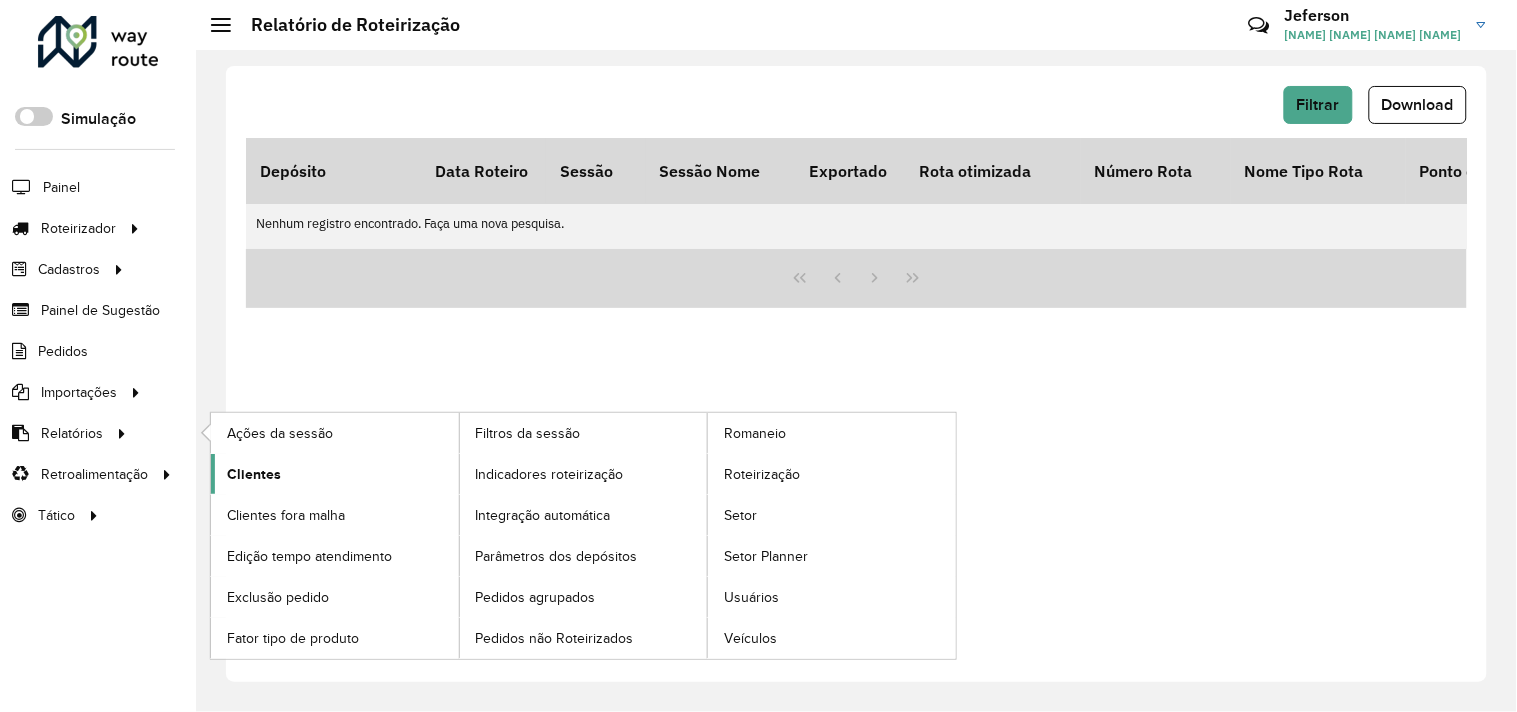 click on "Clientes" 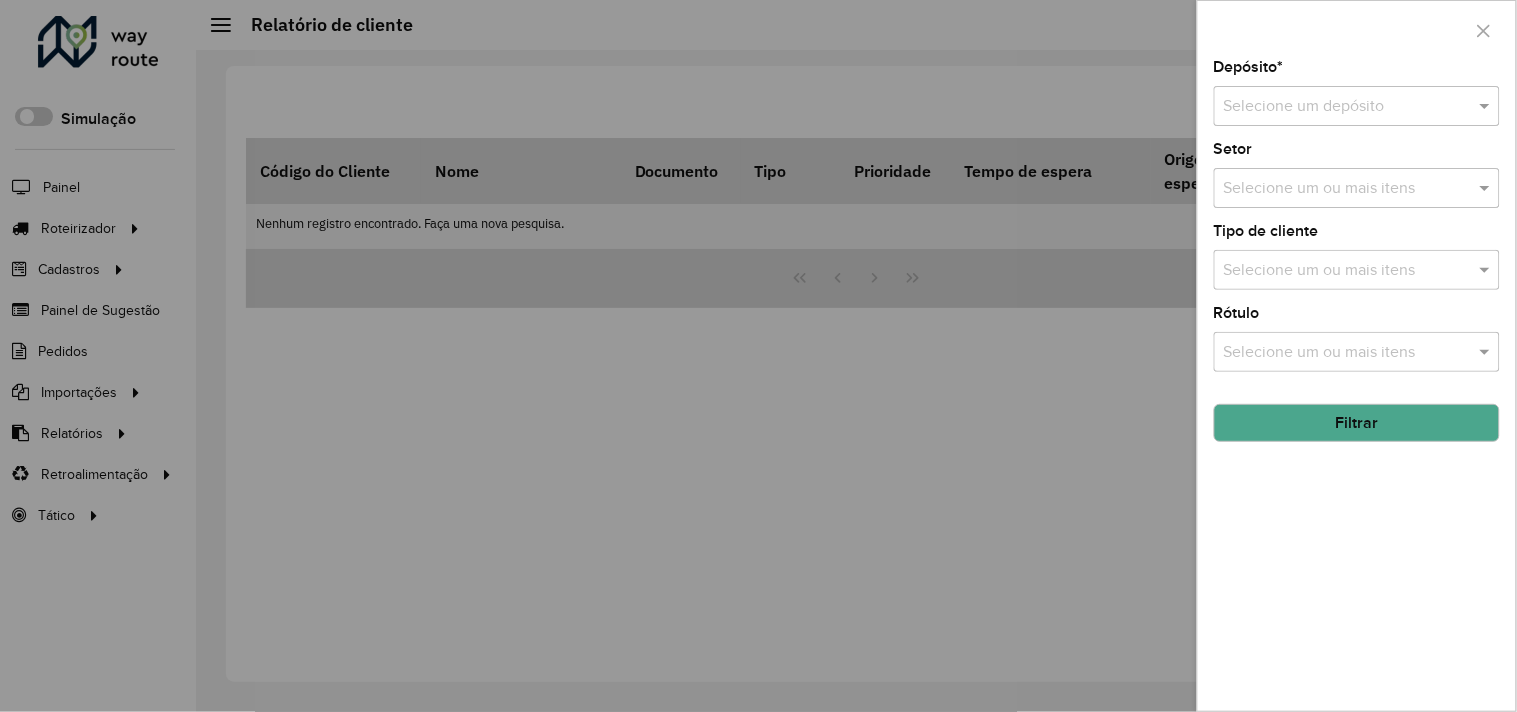 click at bounding box center [1337, 107] 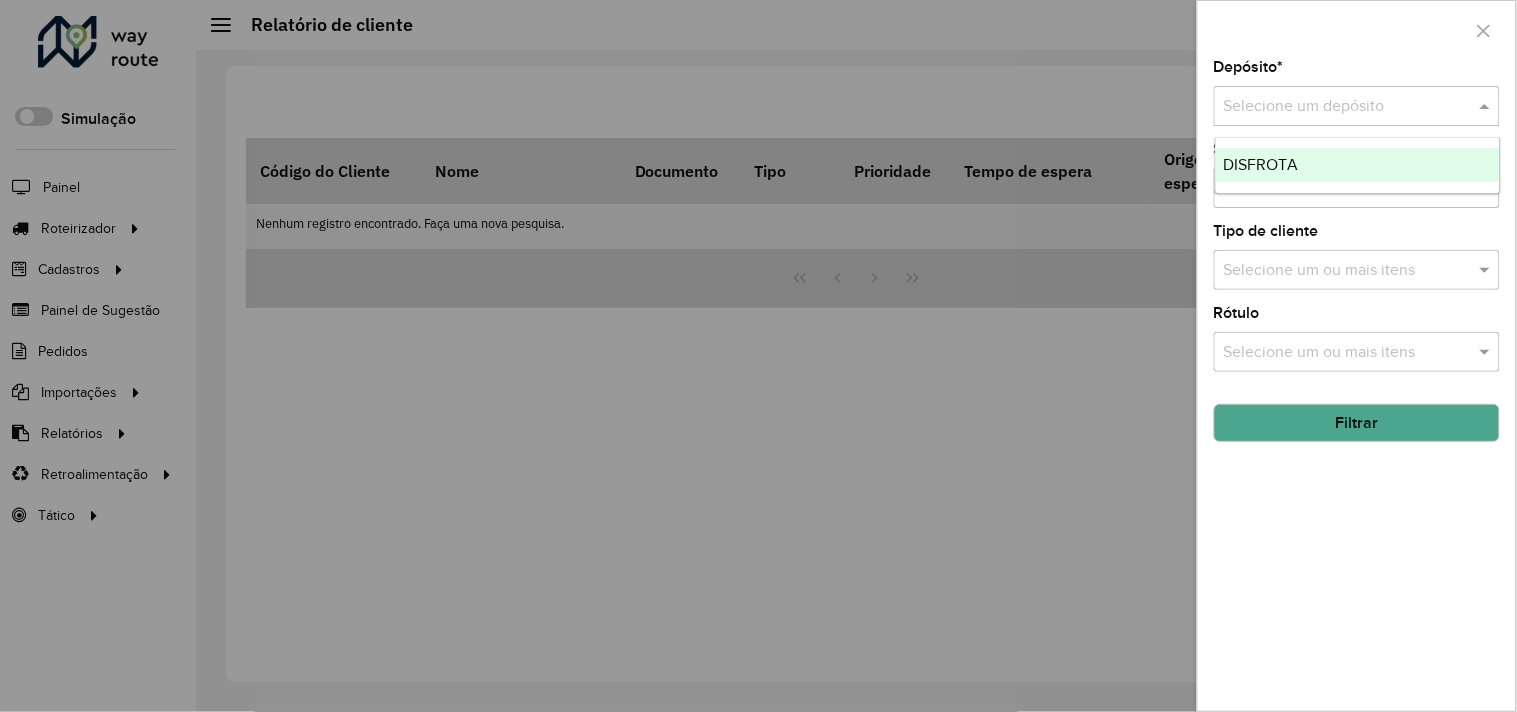 click on "DISFROTA" at bounding box center [1358, 165] 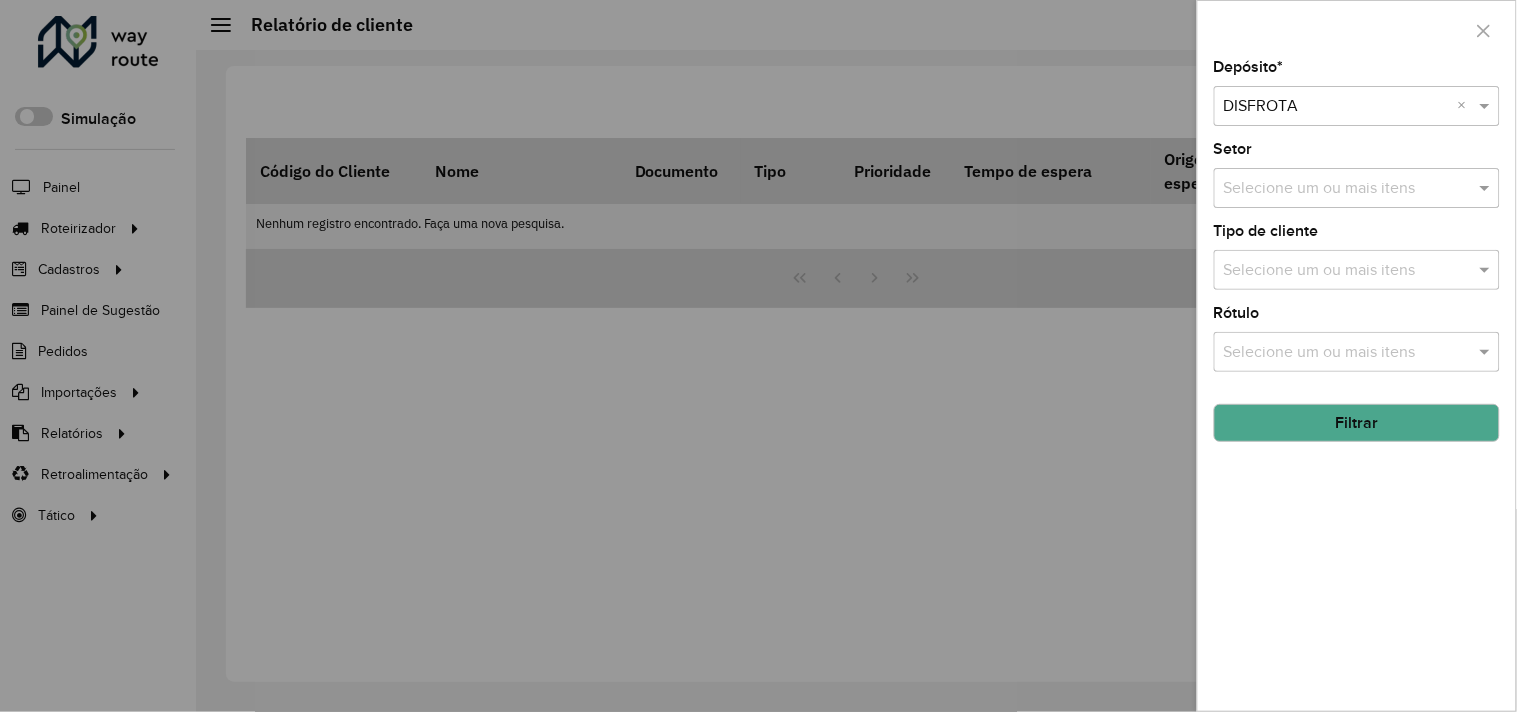 click on "Filtrar" 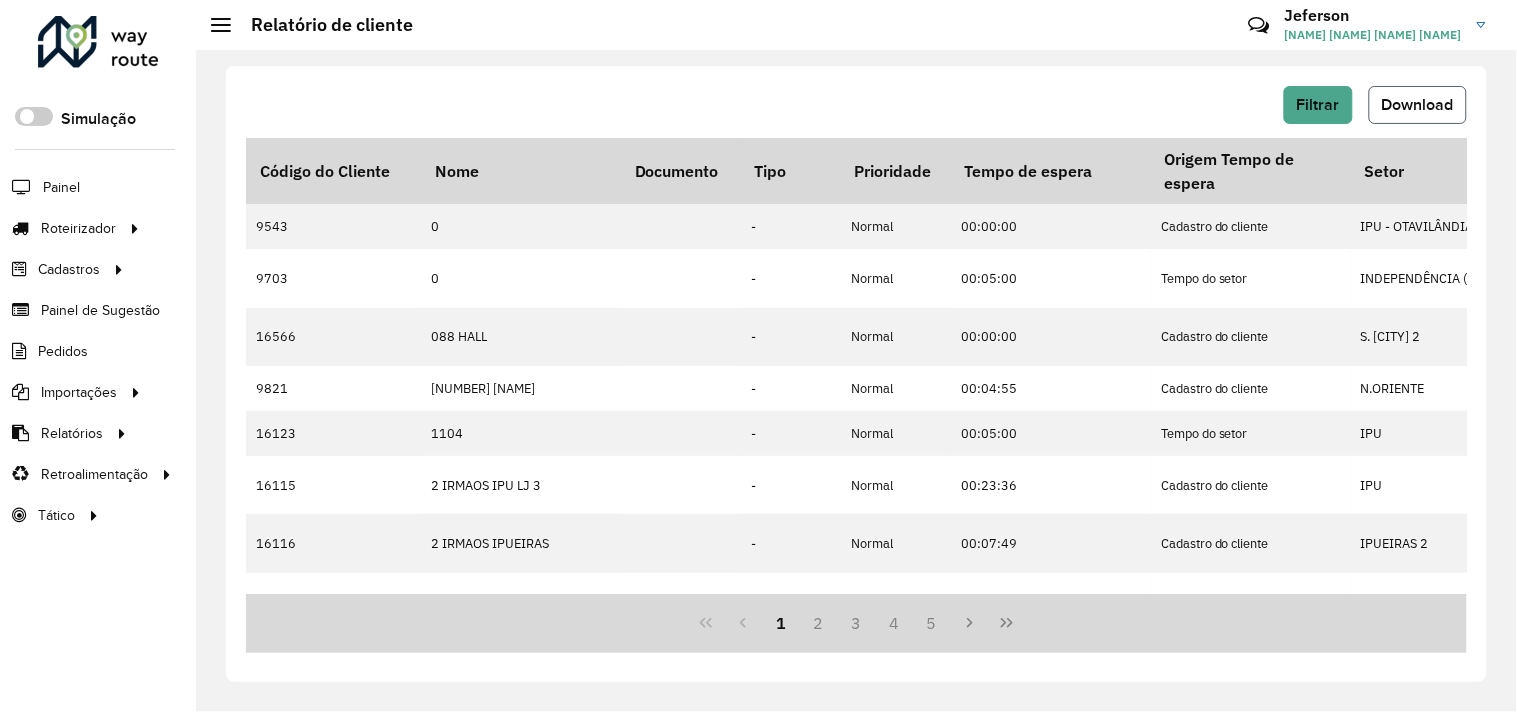 click on "Download" 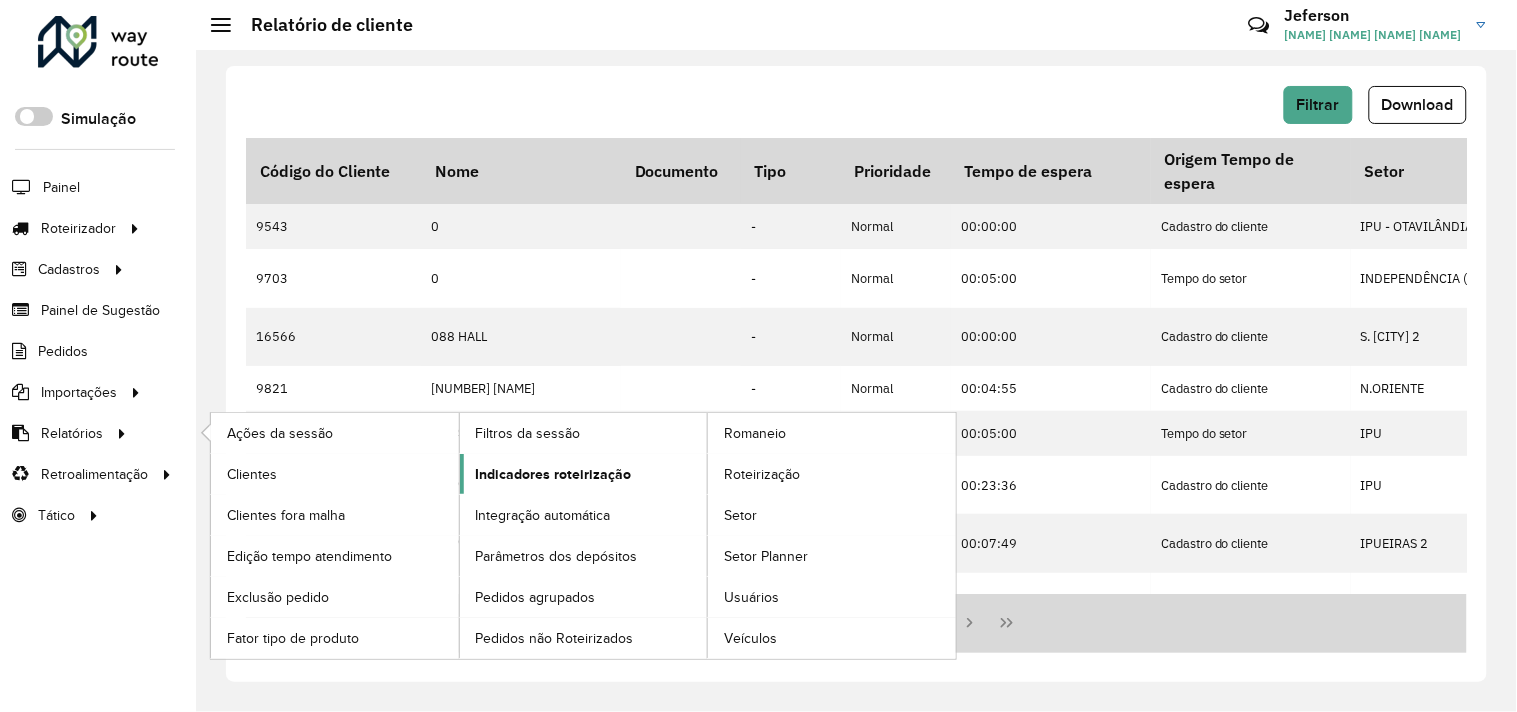 click on "Indicadores roteirização" 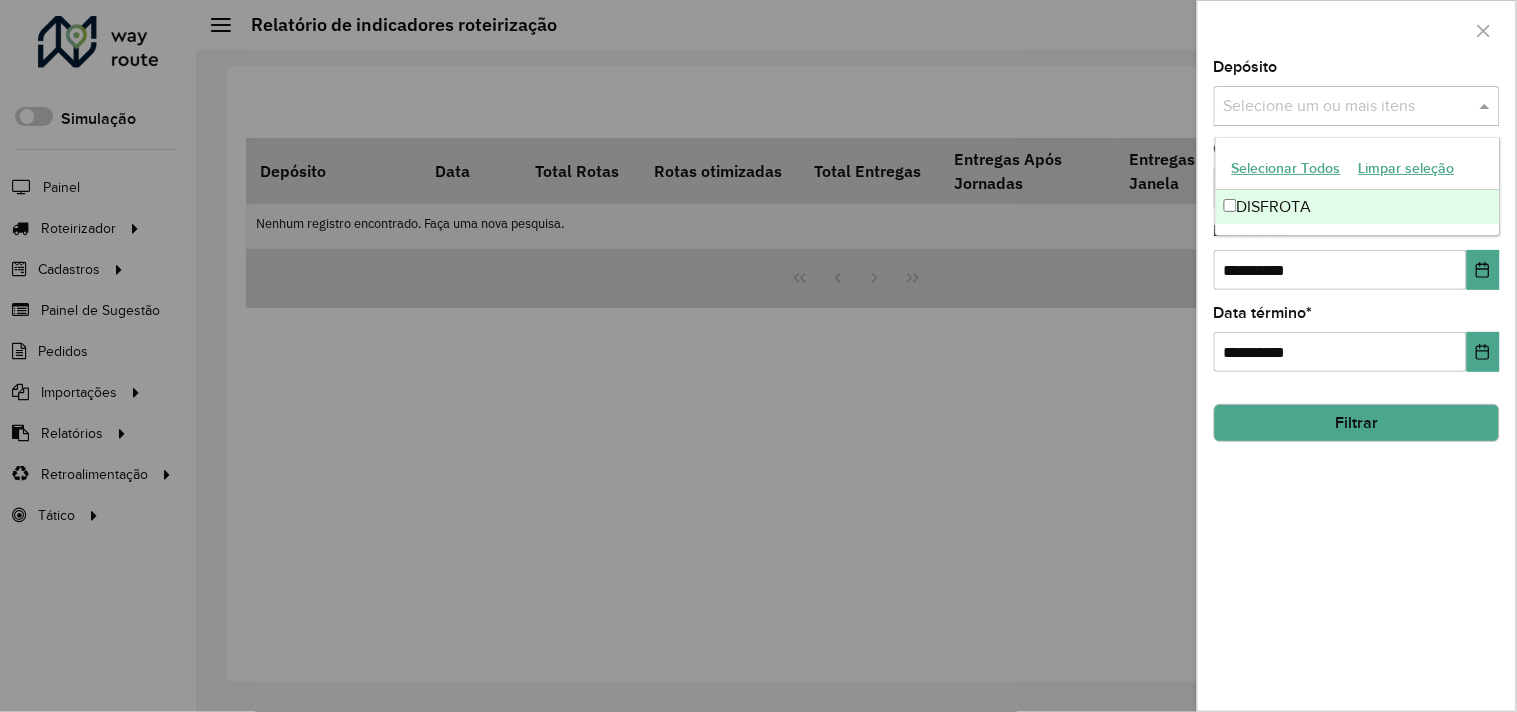 click at bounding box center (1347, 107) 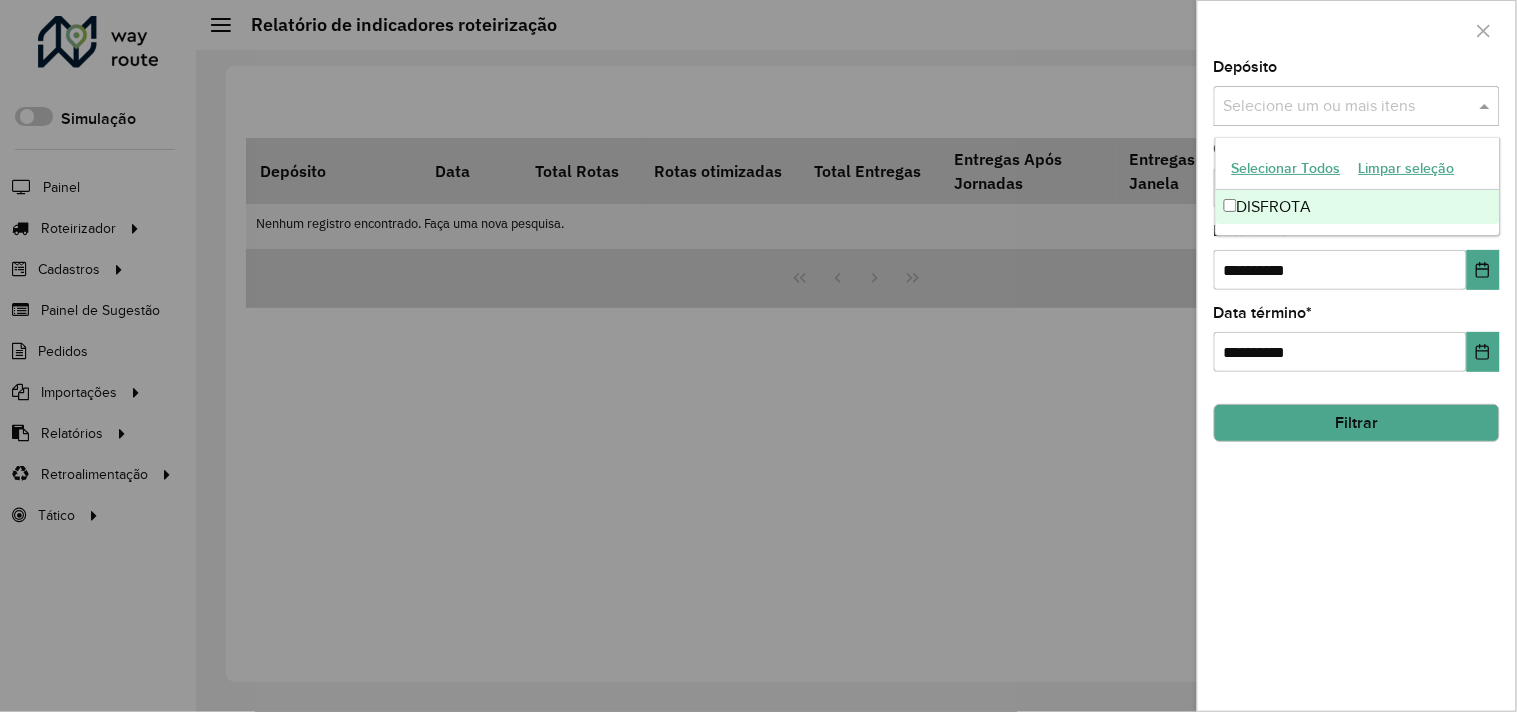 click on "DISFROTA" at bounding box center [1358, 207] 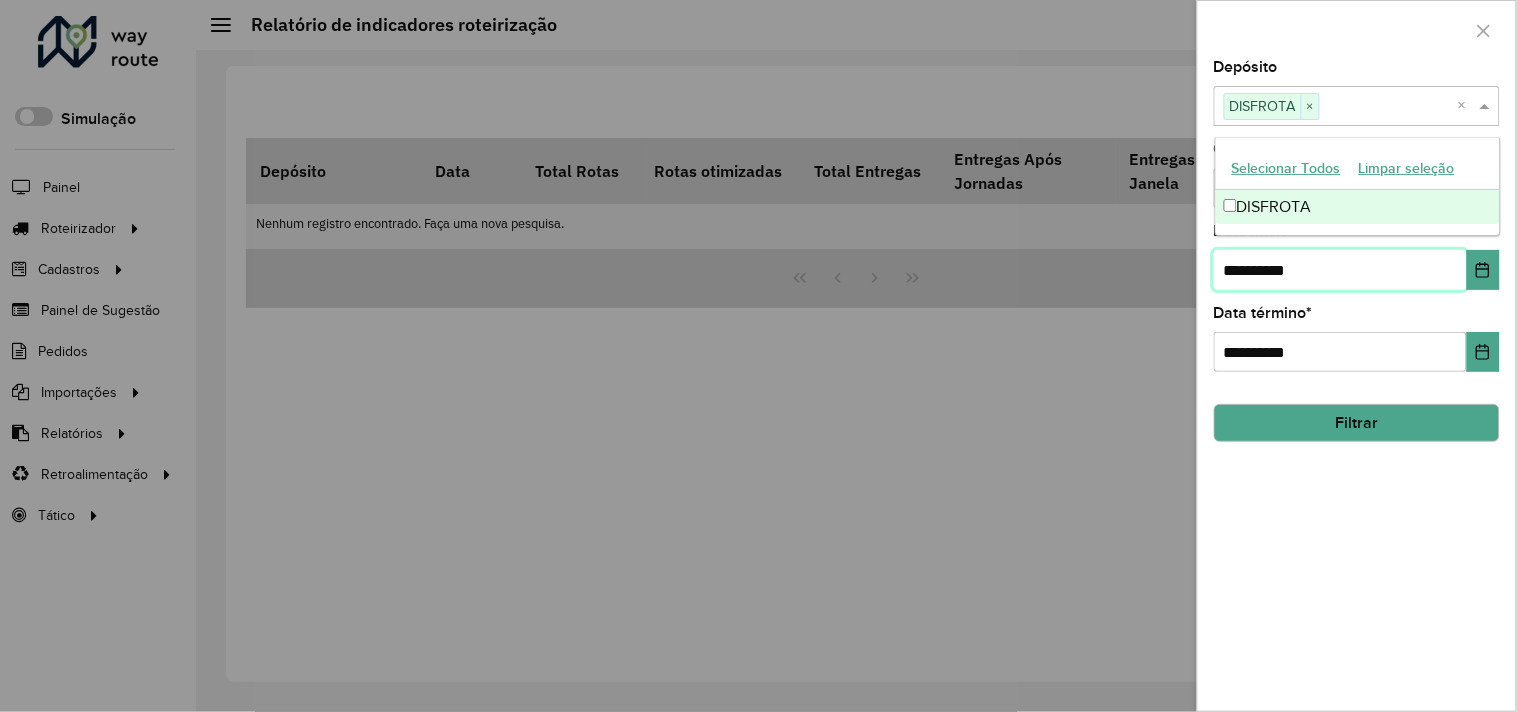 click on "**********" at bounding box center [1340, 270] 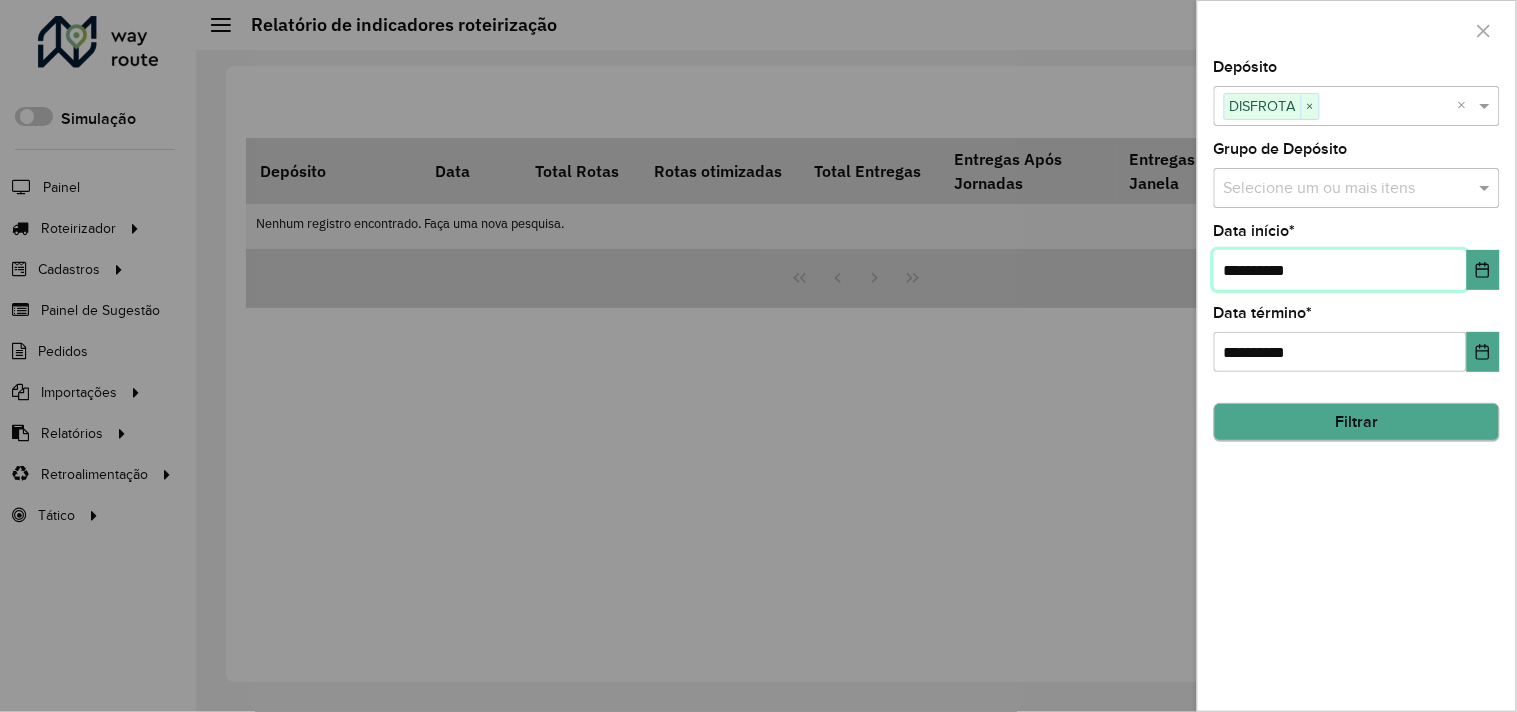 type on "**********" 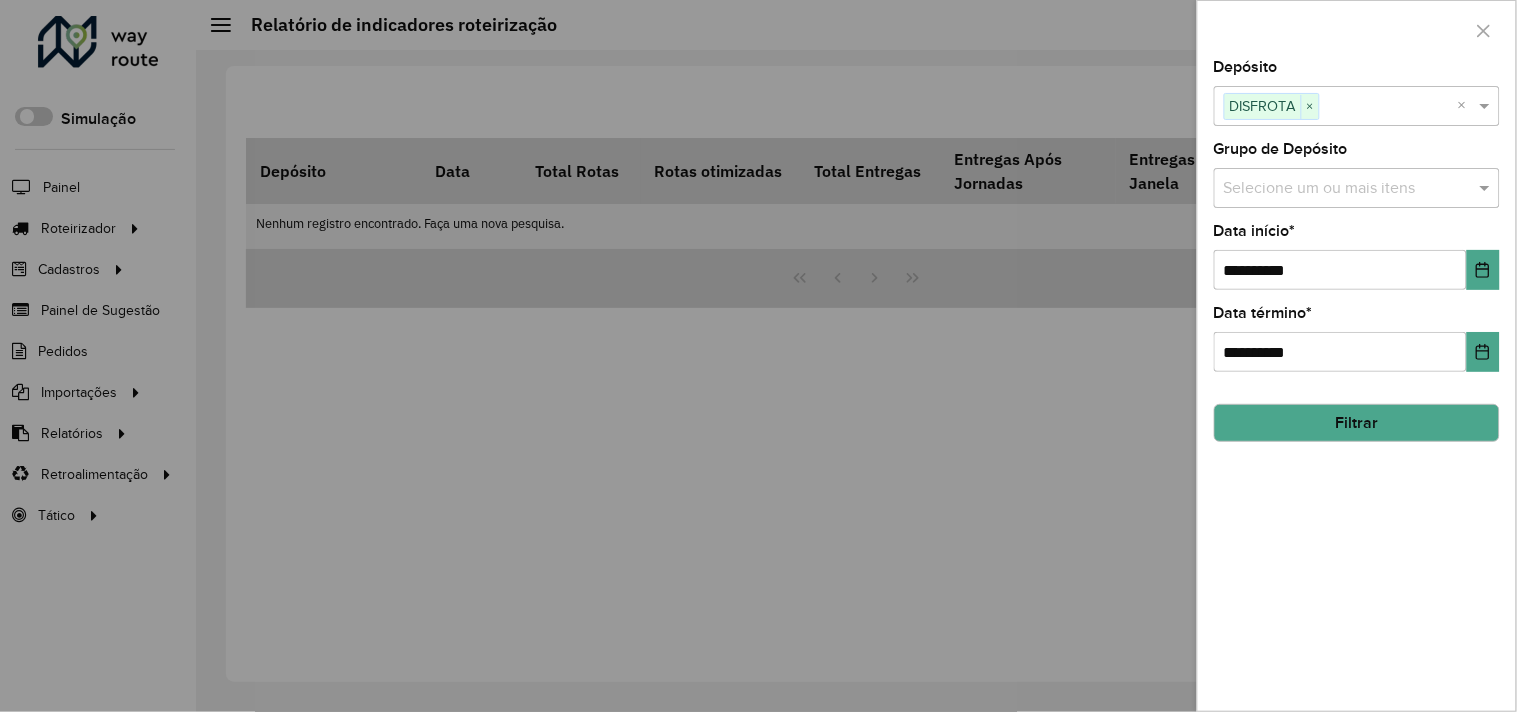 click on "Filtrar" 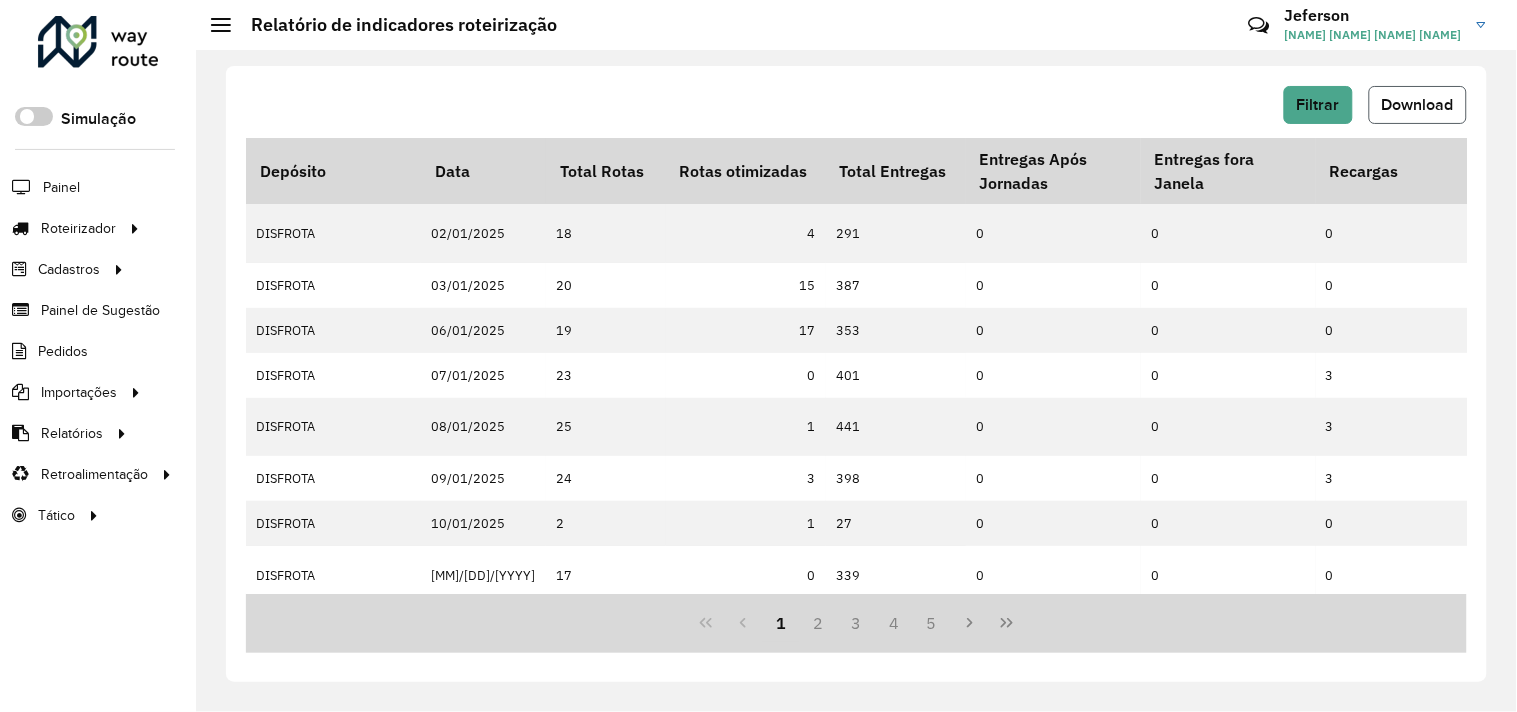 click on "Download" 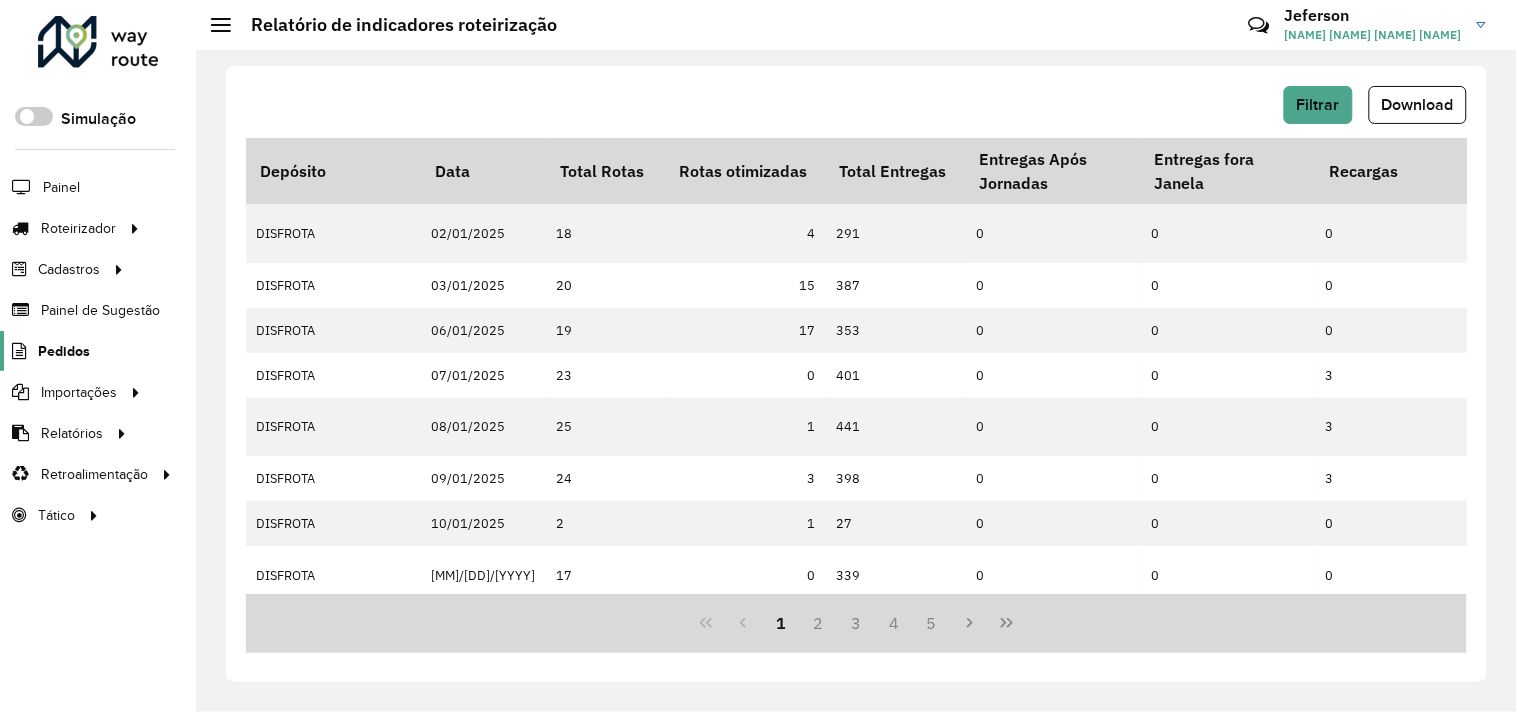 click on "Pedidos" 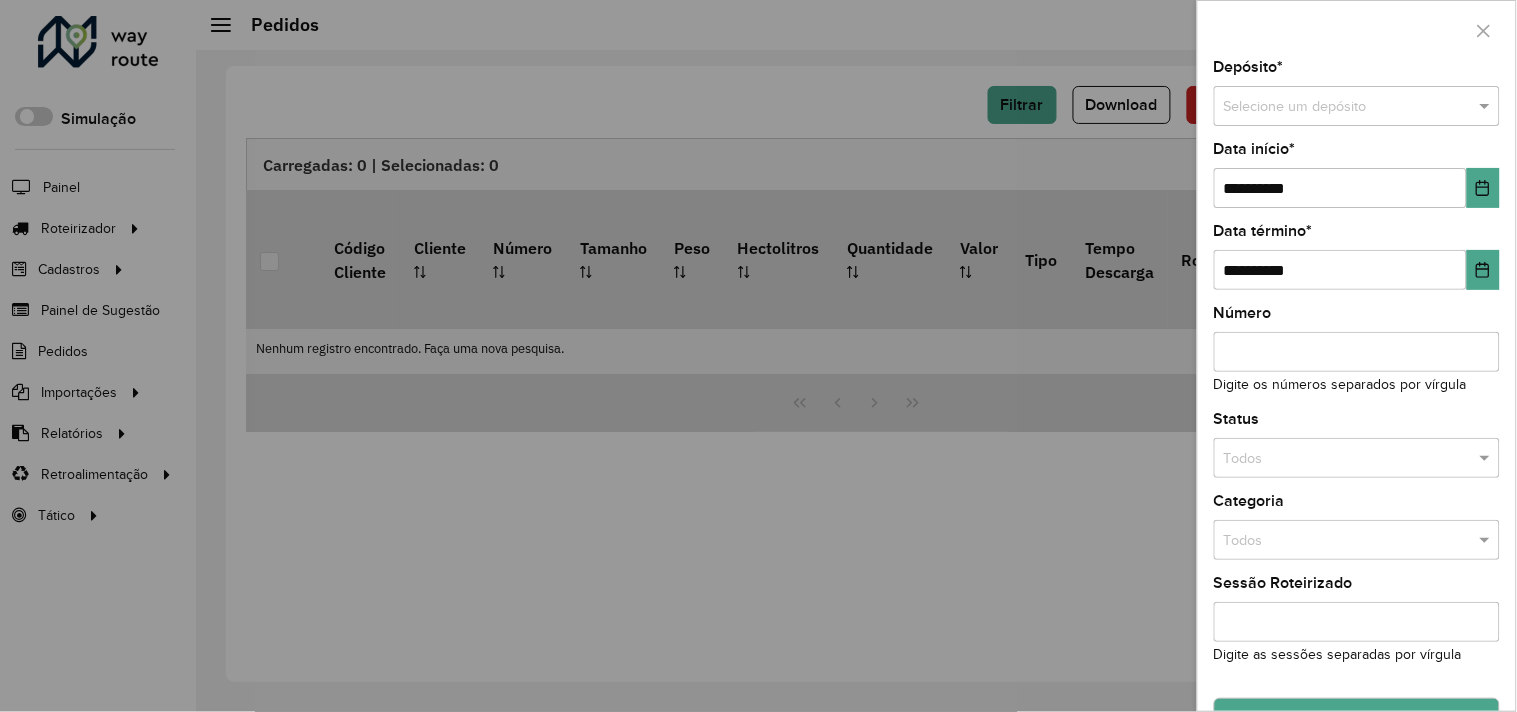 click on "Selecione um depósito" at bounding box center [1357, 106] 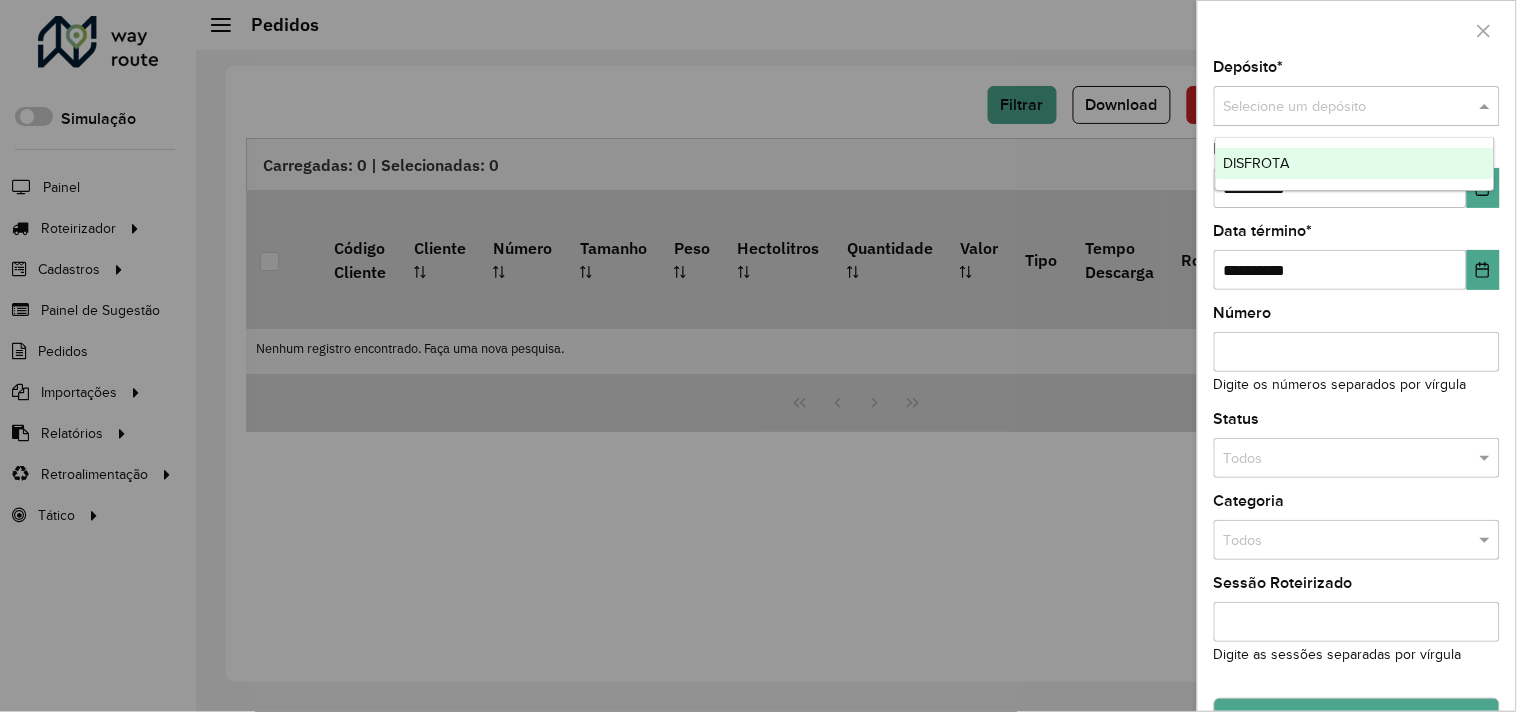 click on "DISFROTA" at bounding box center [1257, 163] 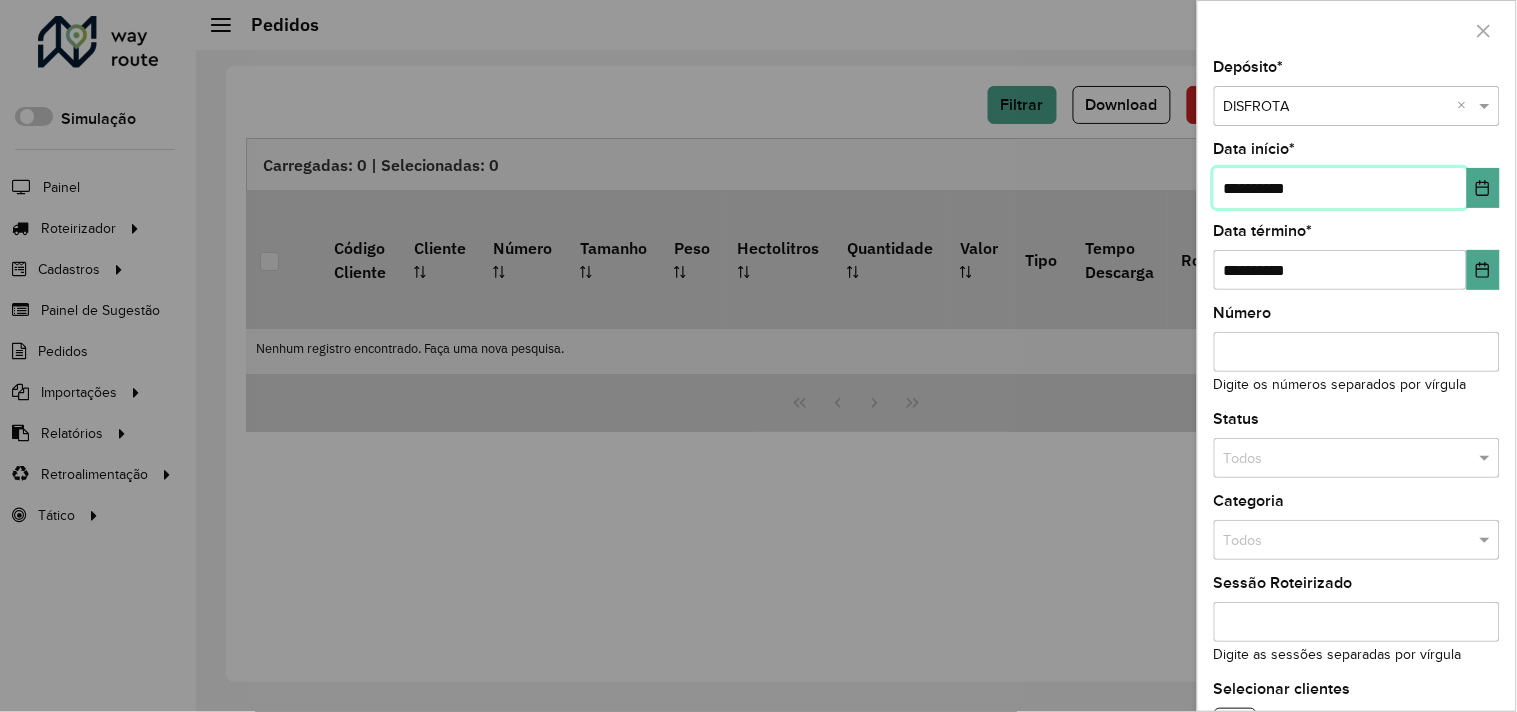 click on "**********" at bounding box center (1340, 188) 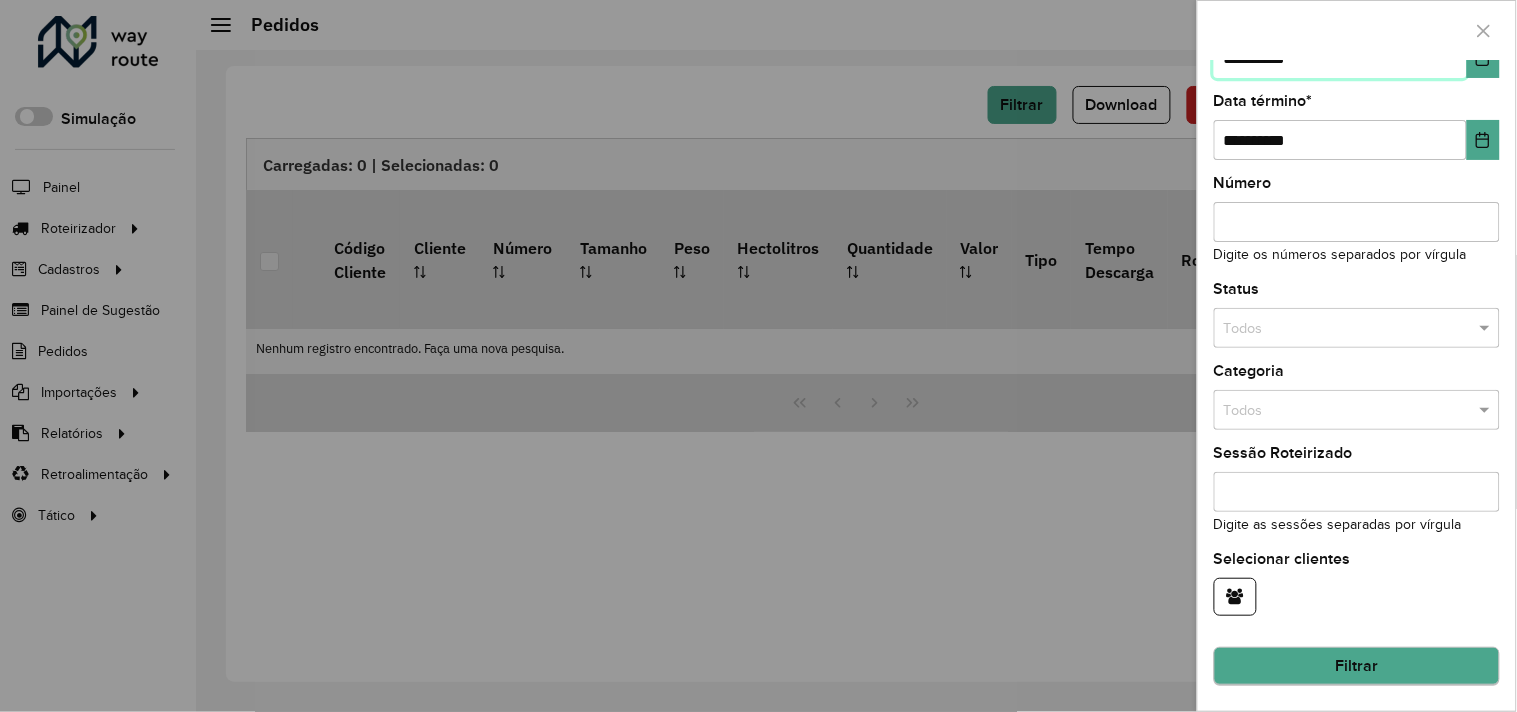 type on "**********" 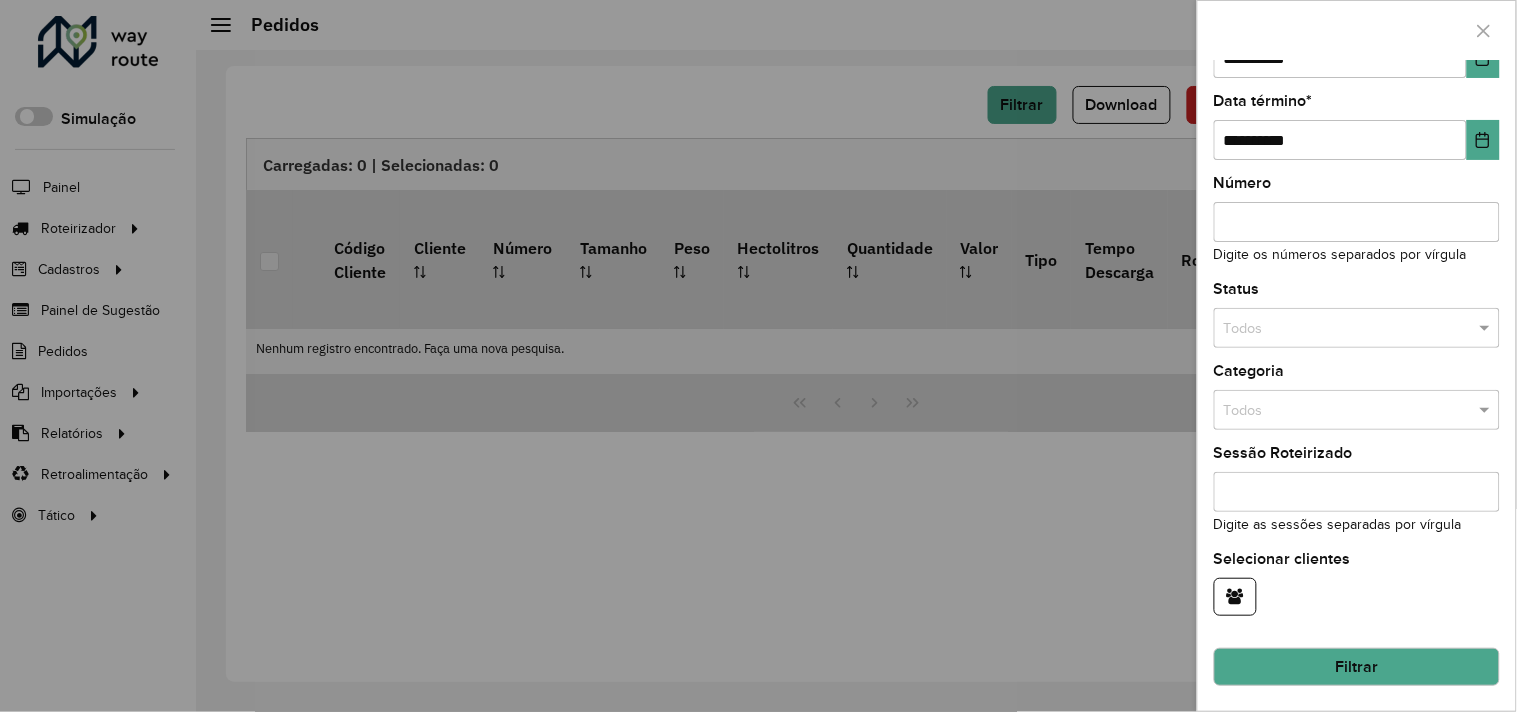 click on "Filtrar" 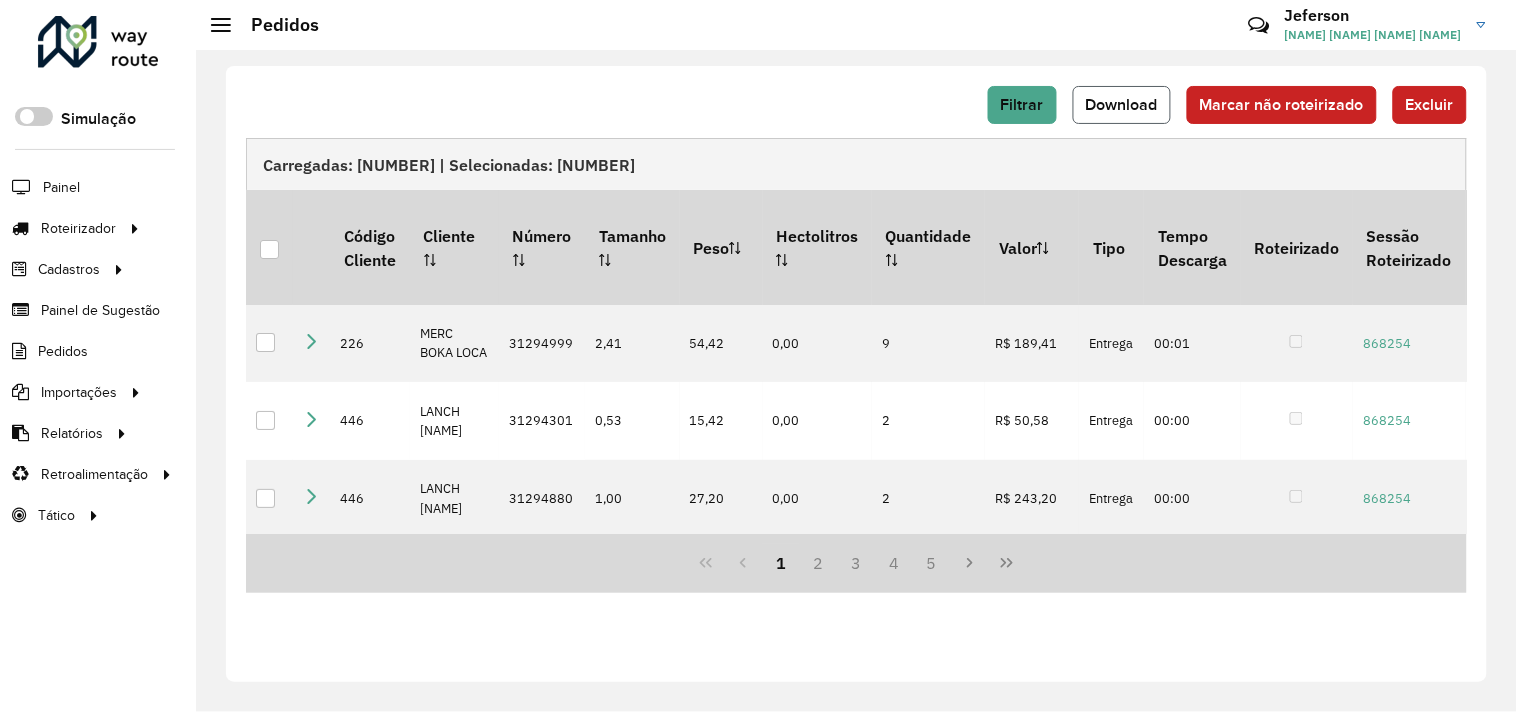 click on "Download" 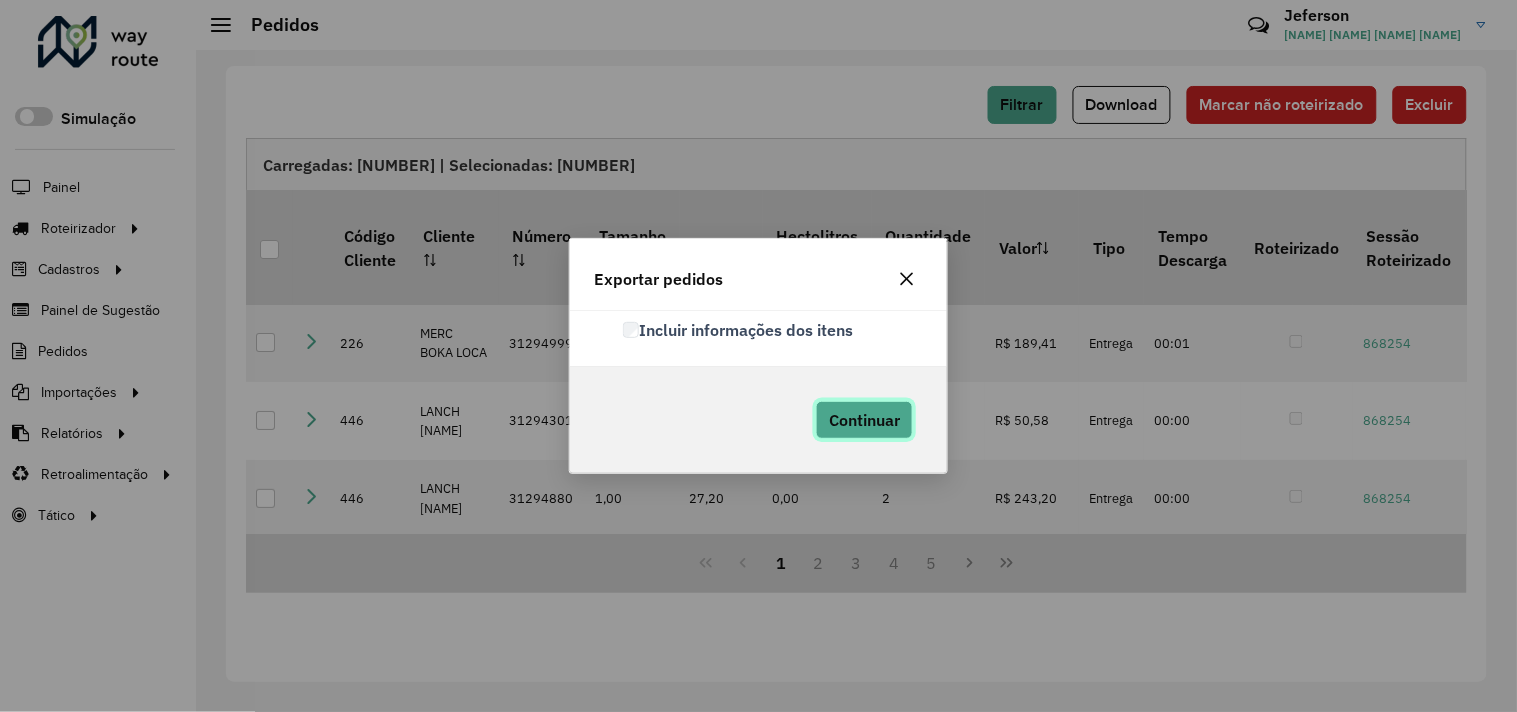click on "Continuar" 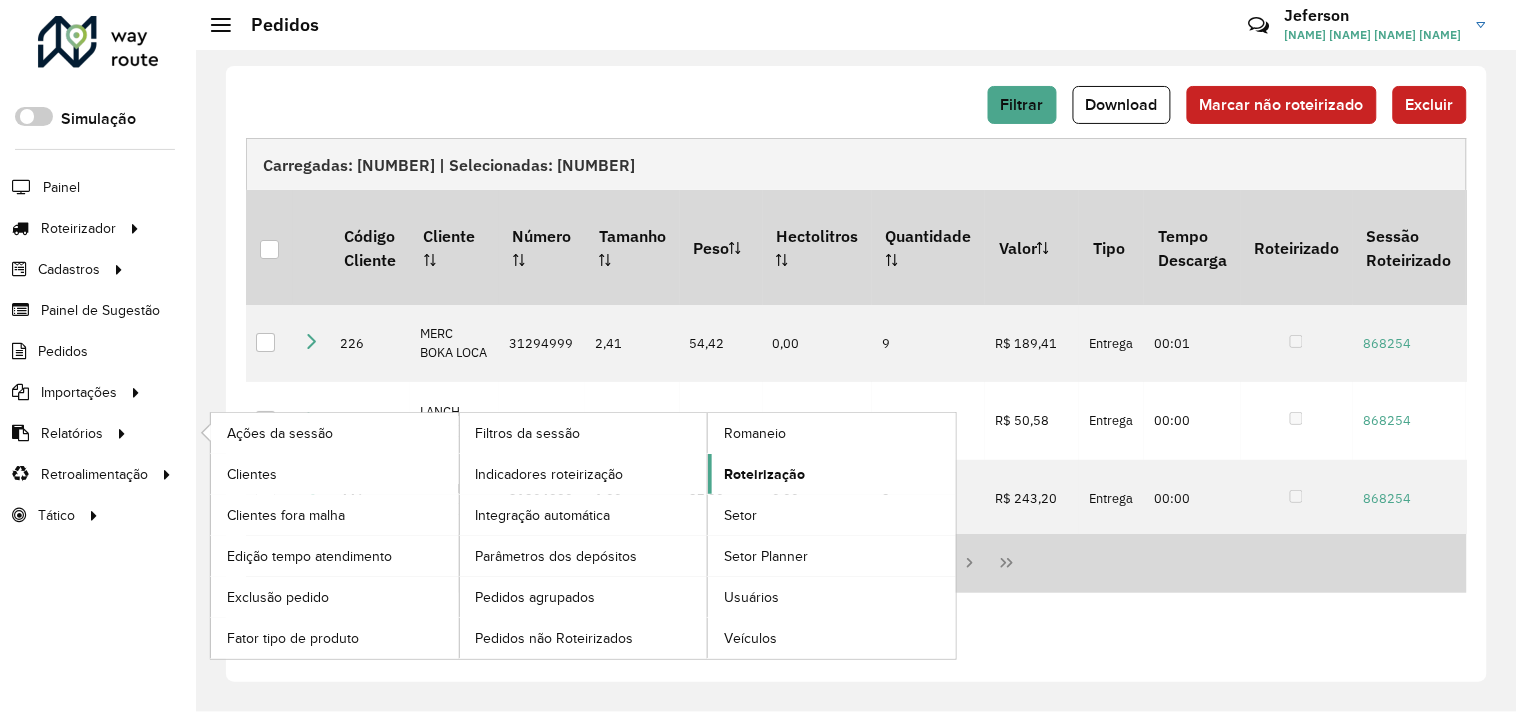 click on "Roteirização" 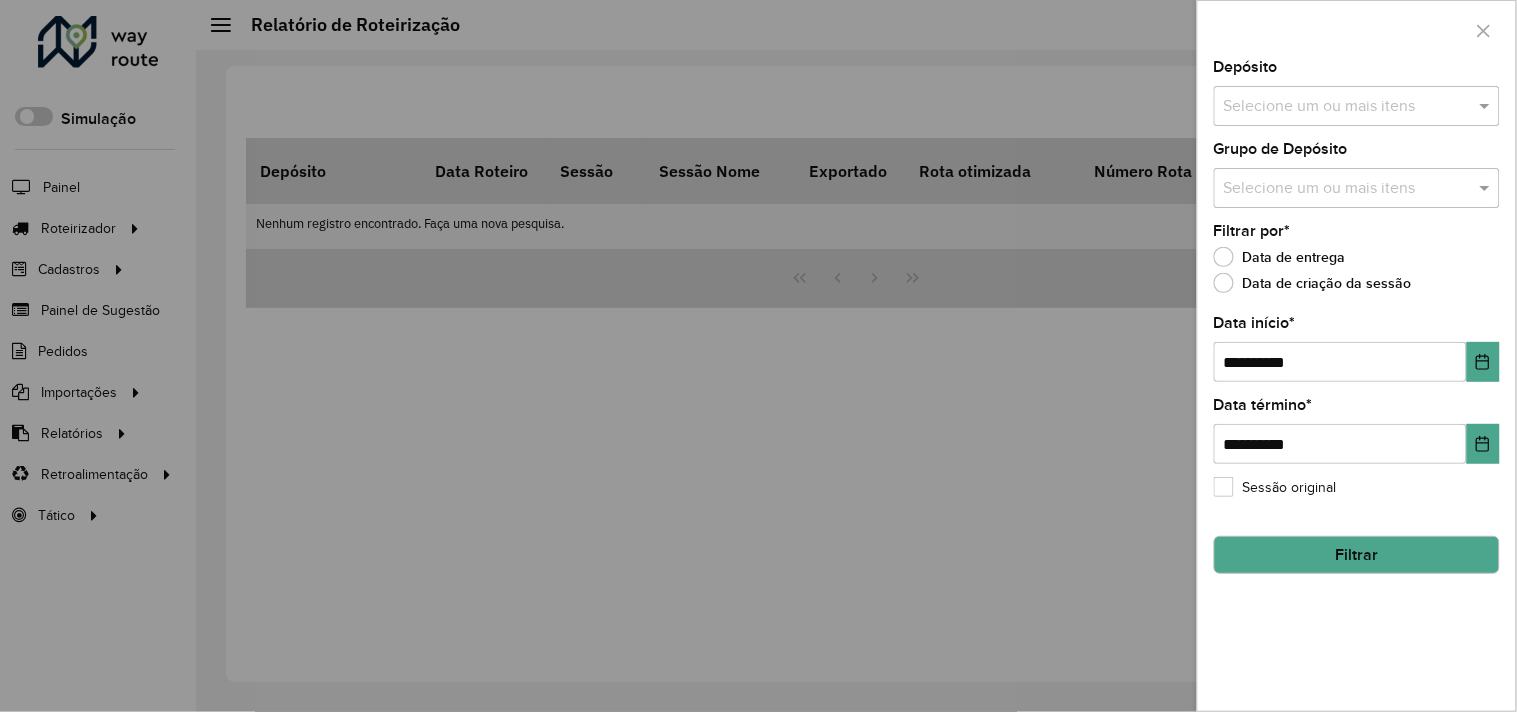 click on "Selecione um ou mais itens" at bounding box center [1357, 106] 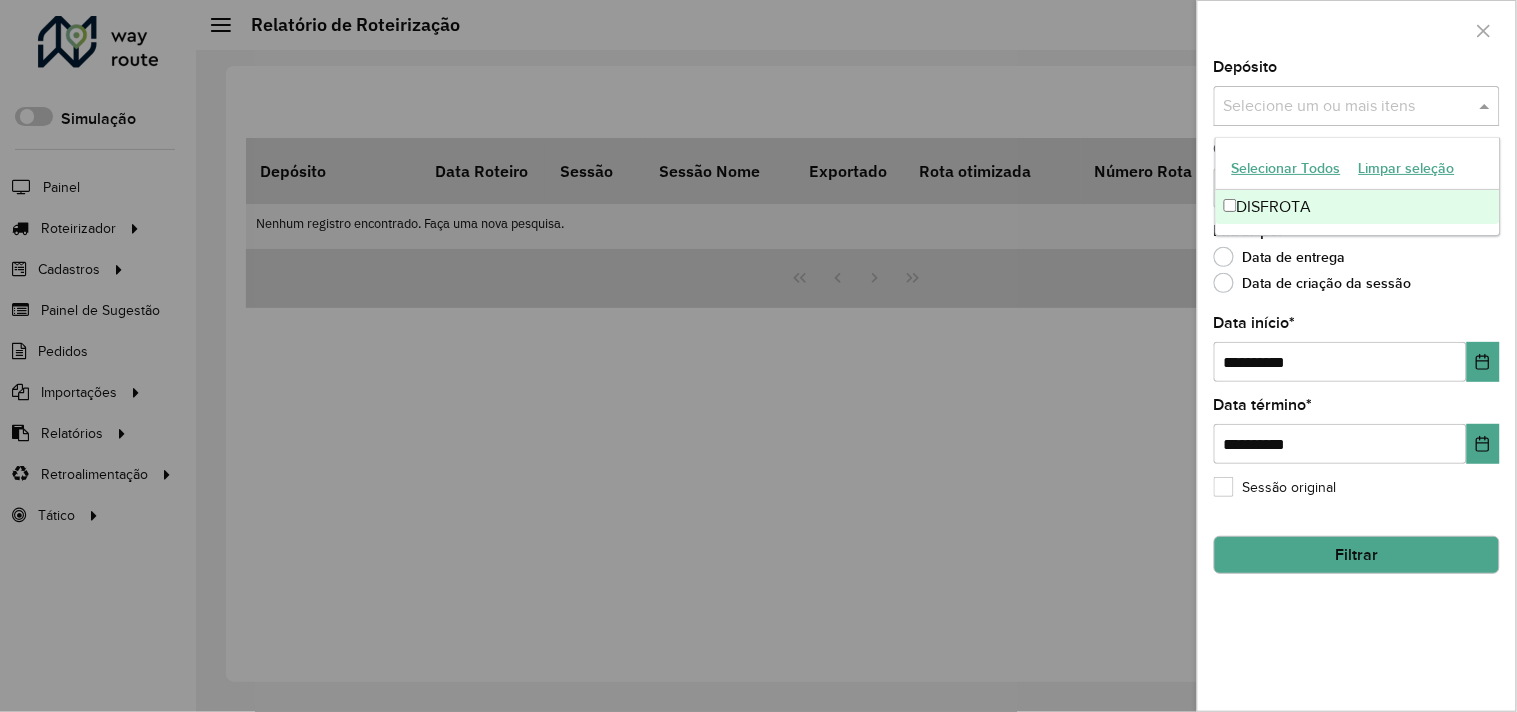 click on "DISFROTA" at bounding box center (1358, 207) 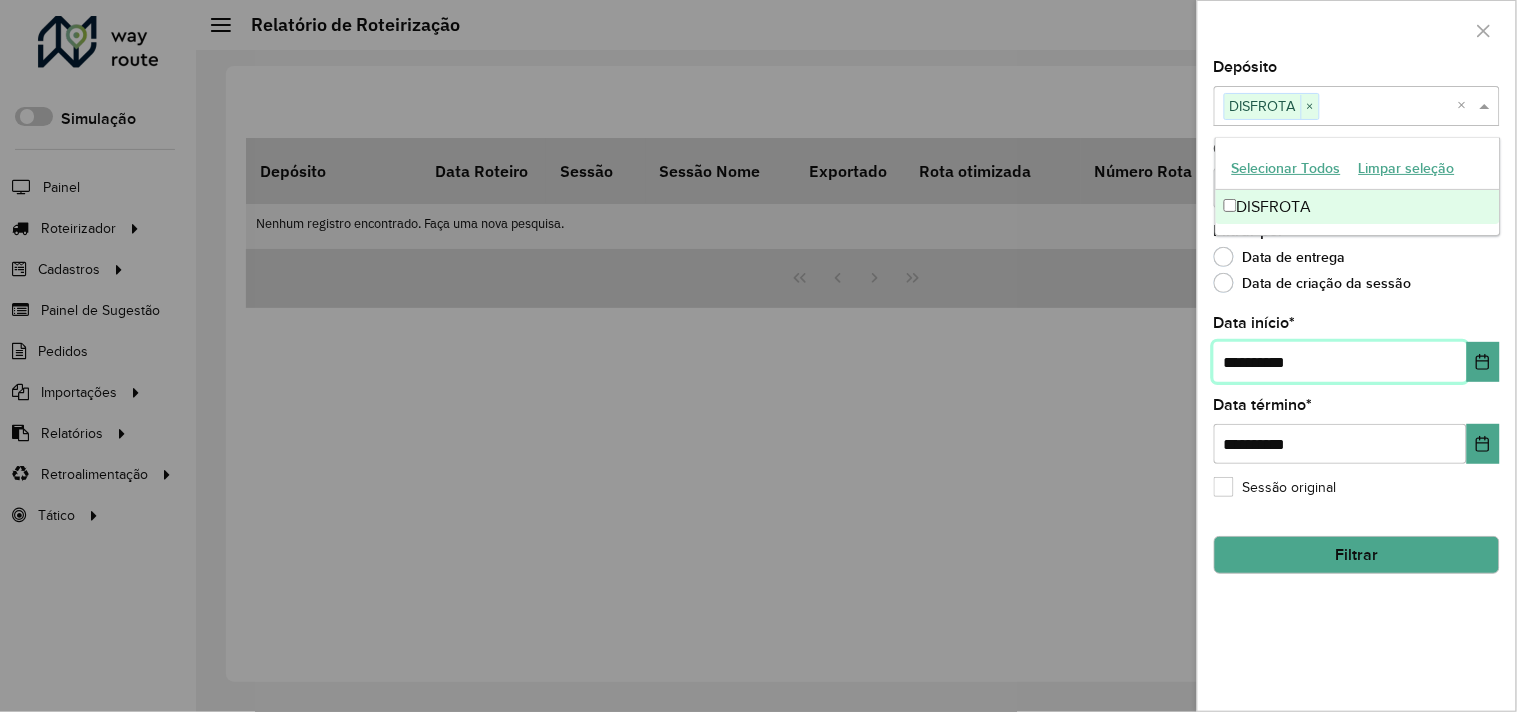 click on "**********" at bounding box center [1340, 362] 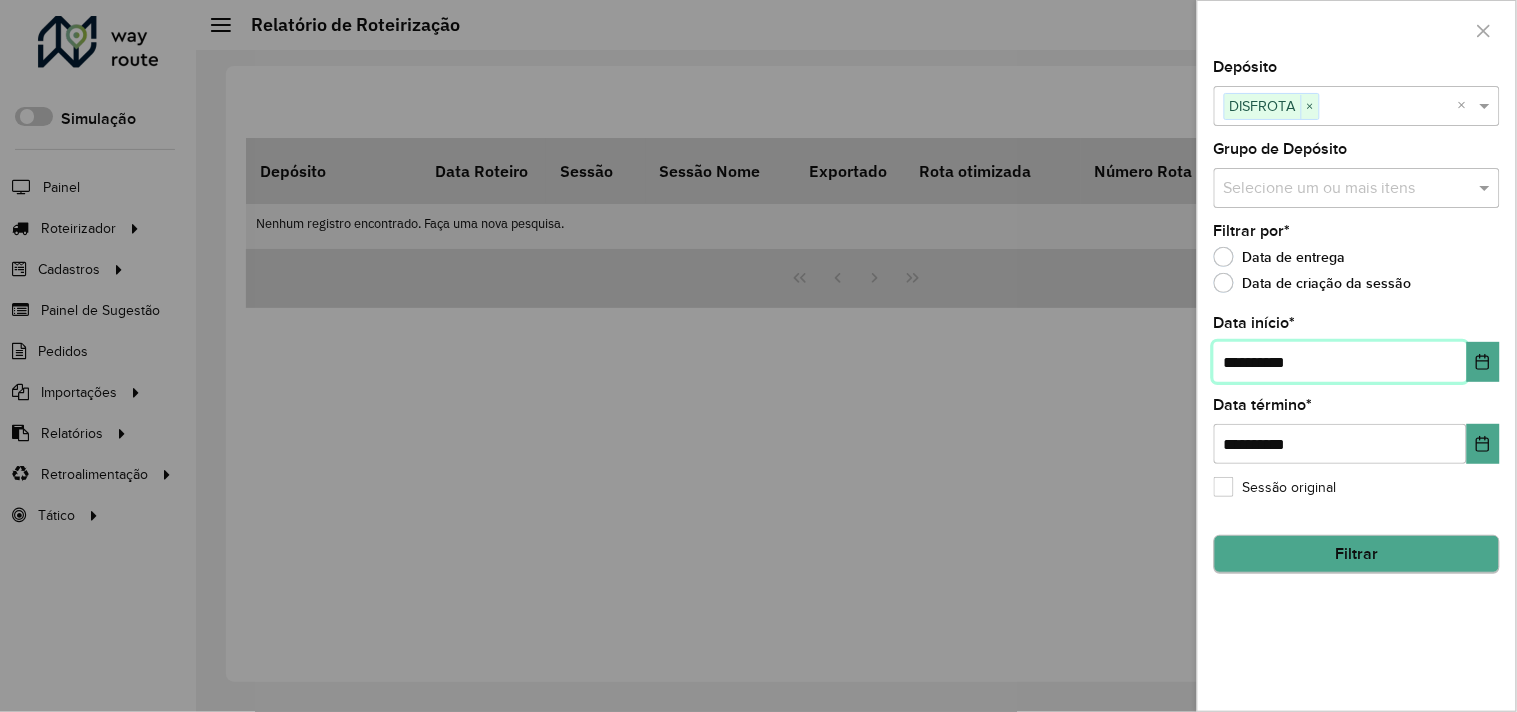 type on "**********" 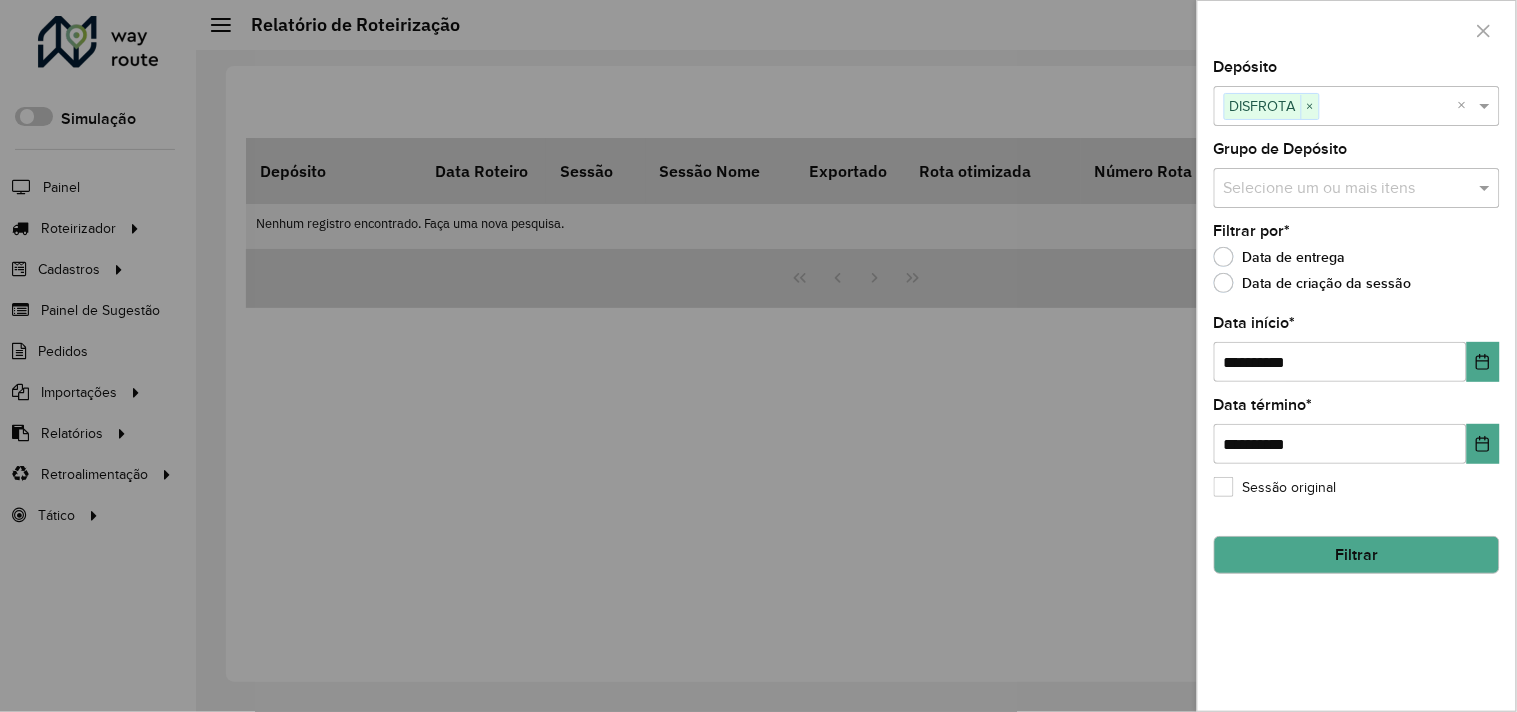 click on "Filtrar" 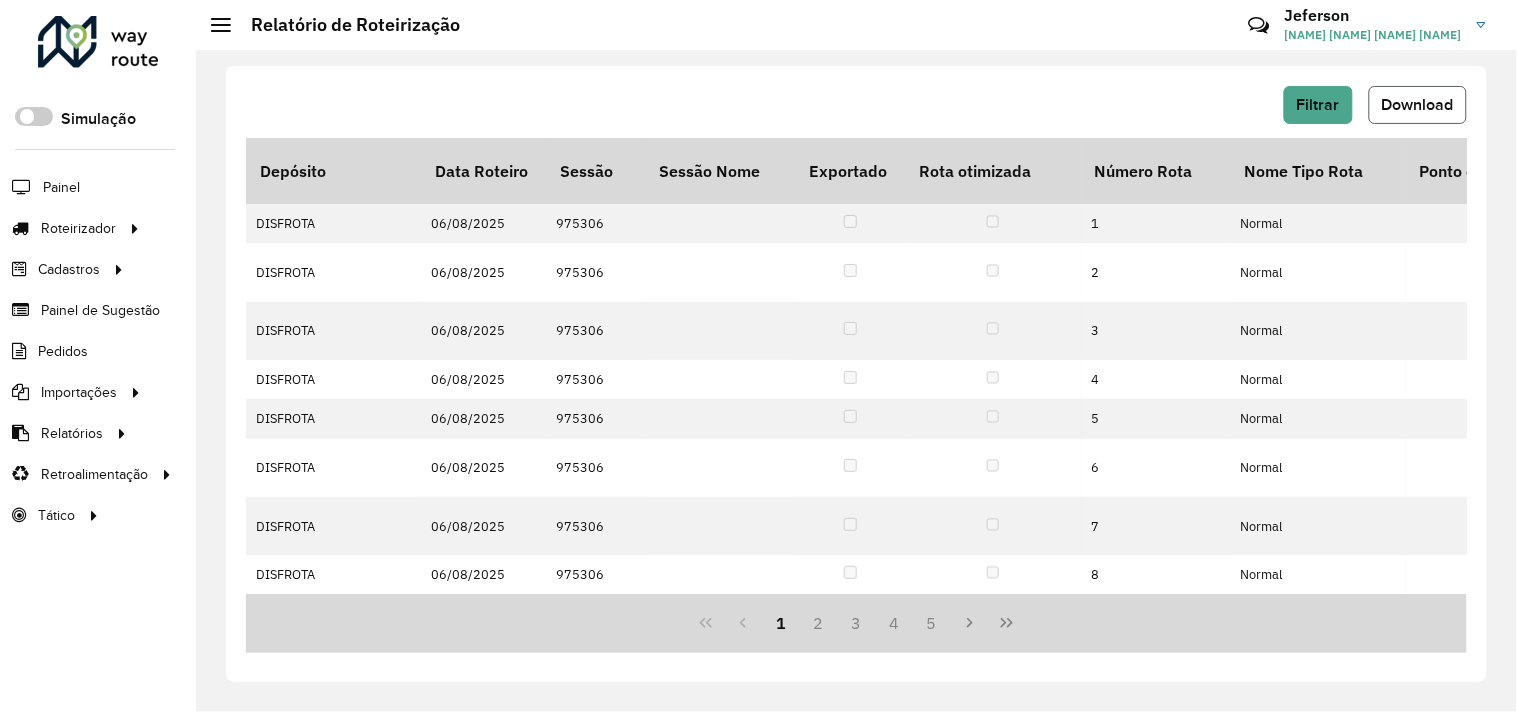 click on "Download" 